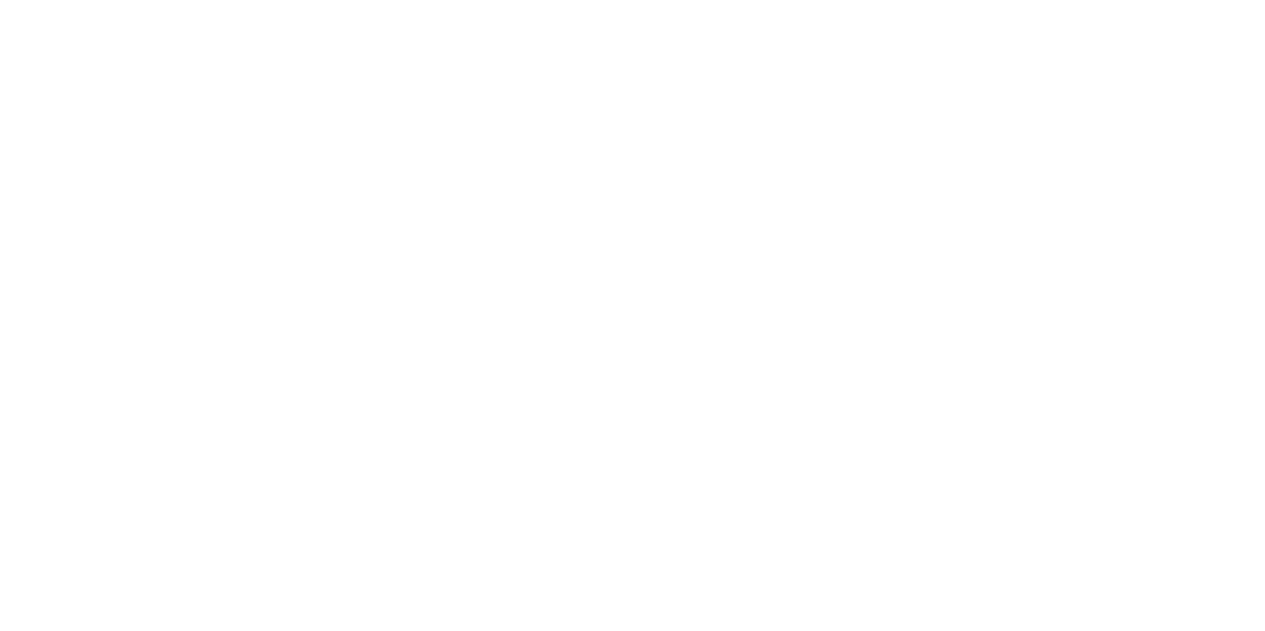scroll, scrollTop: 0, scrollLeft: 0, axis: both 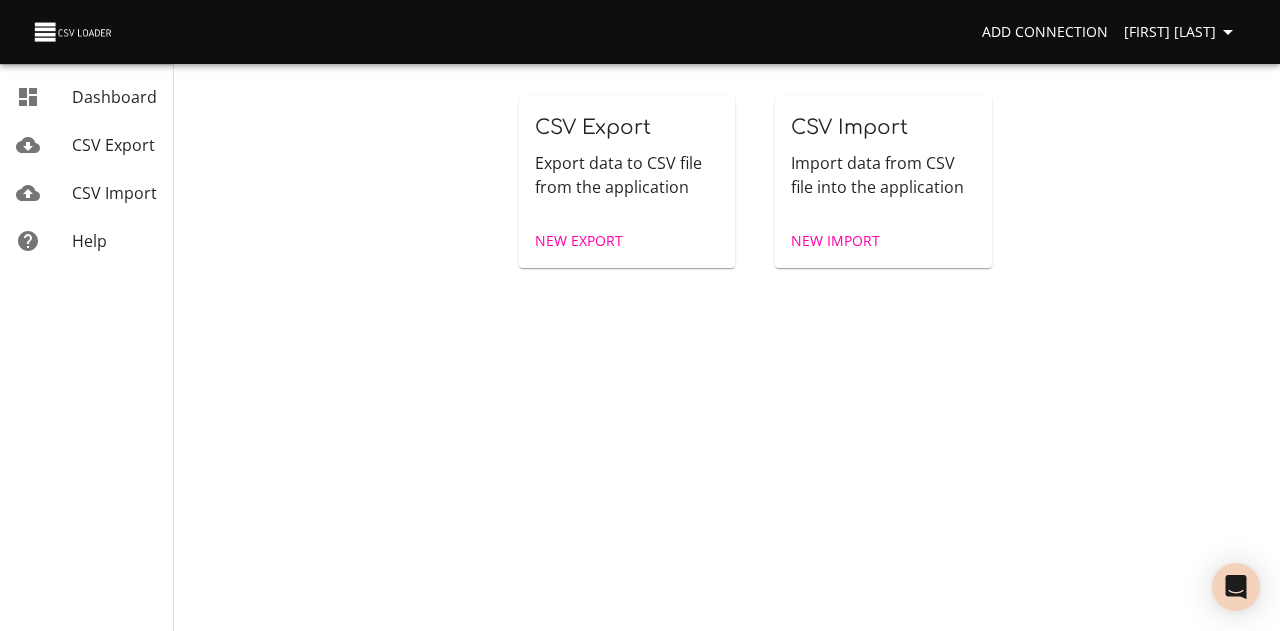 click on "New Import" at bounding box center (835, 241) 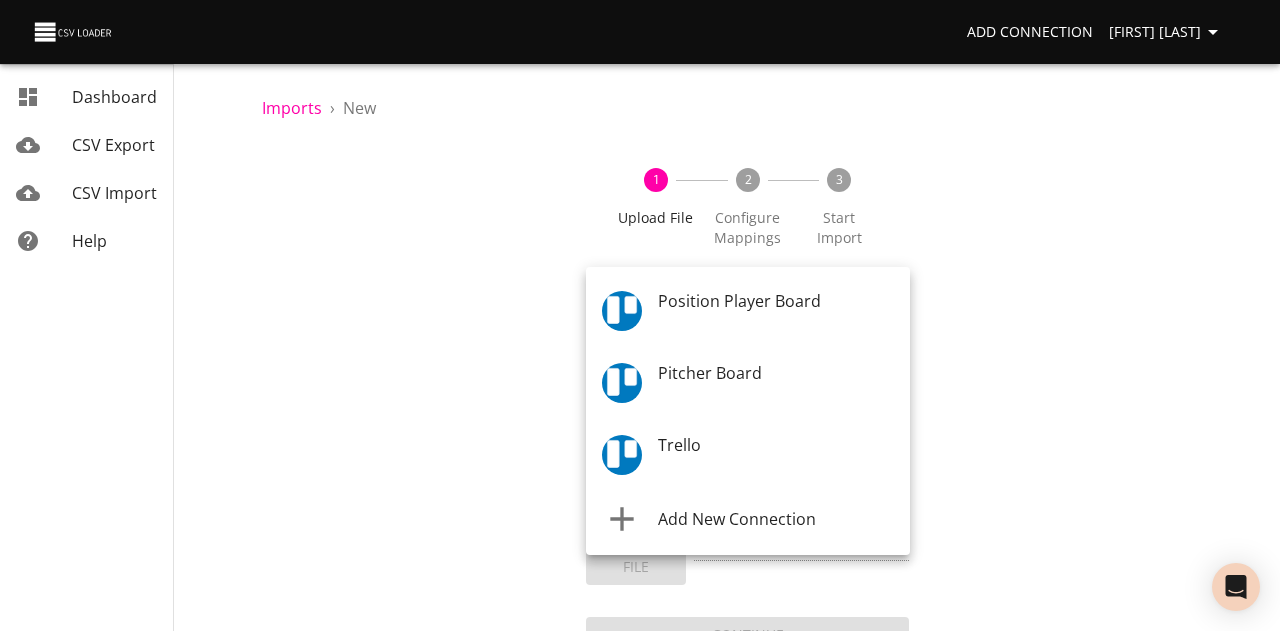 click on "Add Connection [FIRST] [LAST]   Dashboard CSV Export CSV Import Help Imports › New 1 Upload File 2 Configure Mappings 3 Start Import Where are you importing?   * ​ What are you importing?   * What do you want to do?   * Add new records (import) How often? One-time Auto import Choose File CSV File   * Continue
Dashboard CSV Export CSV Import Help
Position Player Board Pitcher Board Trello Add New Connection" at bounding box center [640, 315] 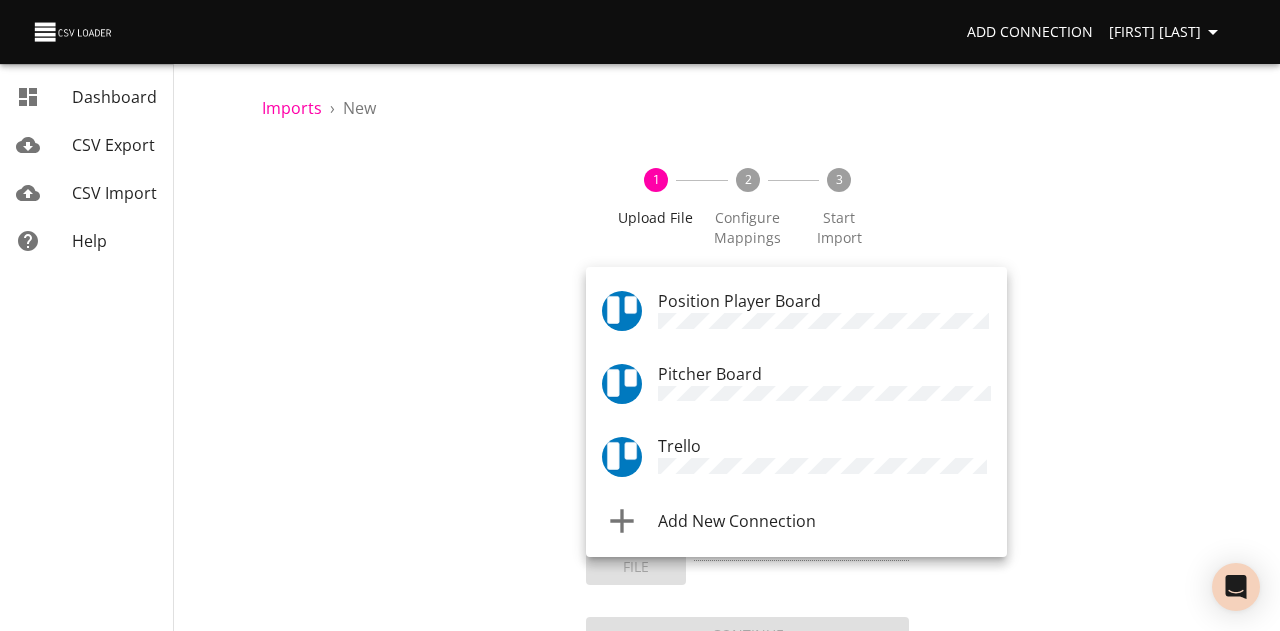 click on "Trello" at bounding box center (824, 311) 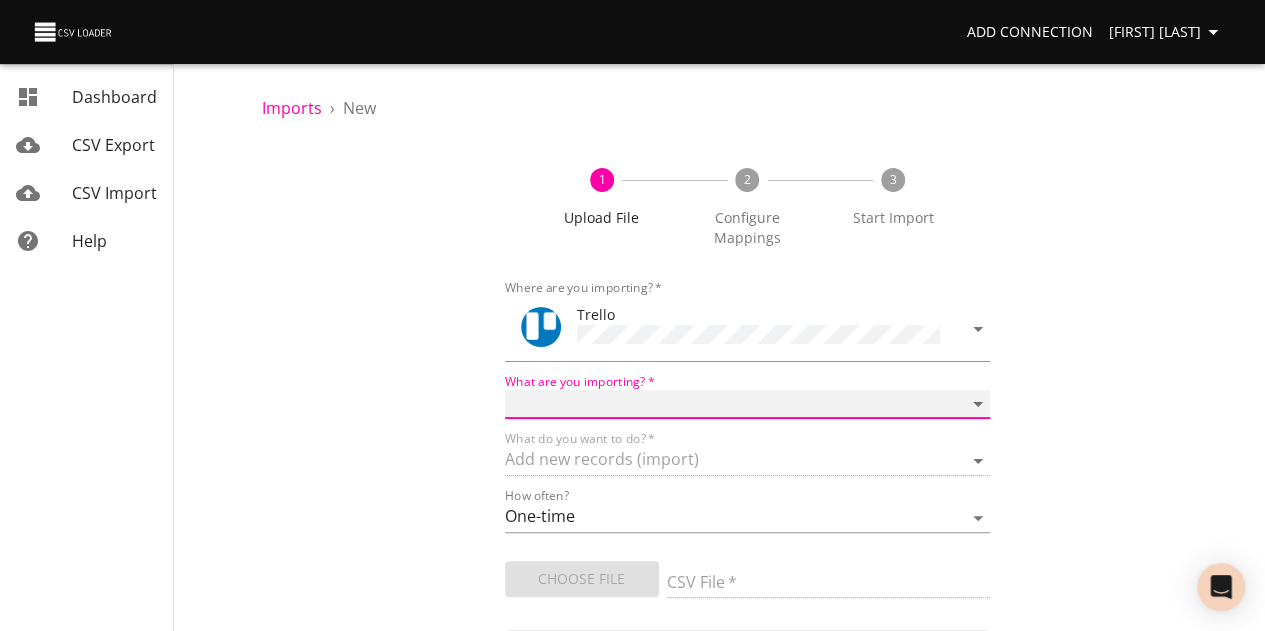 click on "Boards Cards Checkitems Checklists" at bounding box center [748, 404] 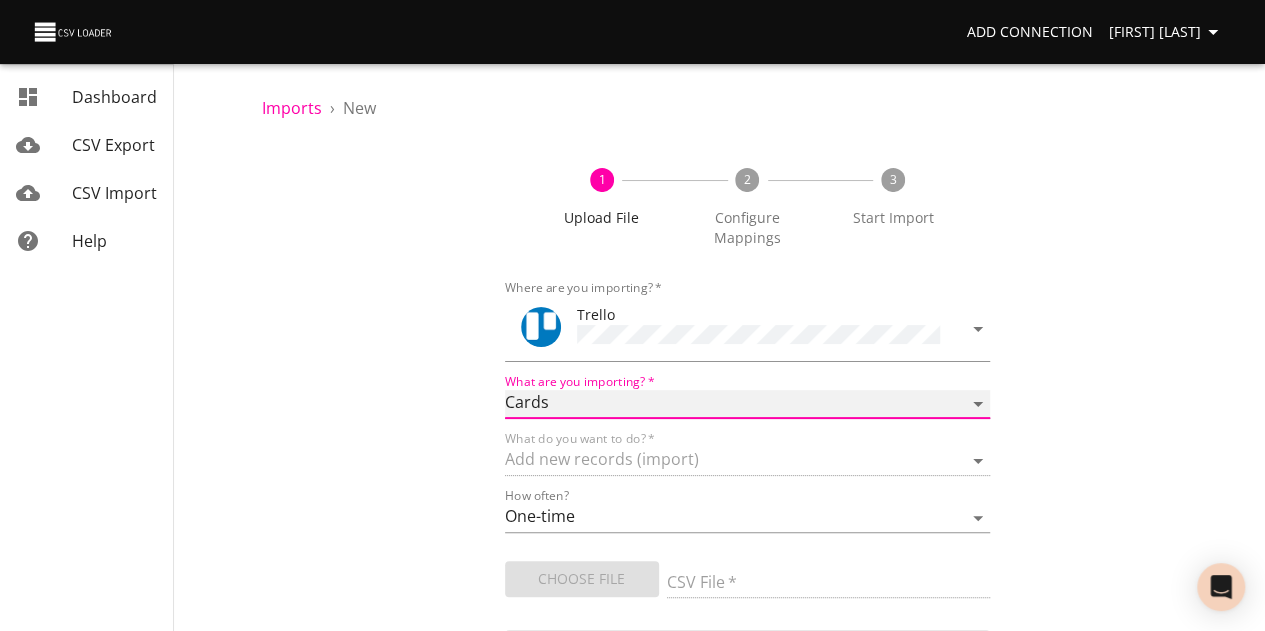 click on "Boards Cards Checkitems Checklists" at bounding box center [748, 404] 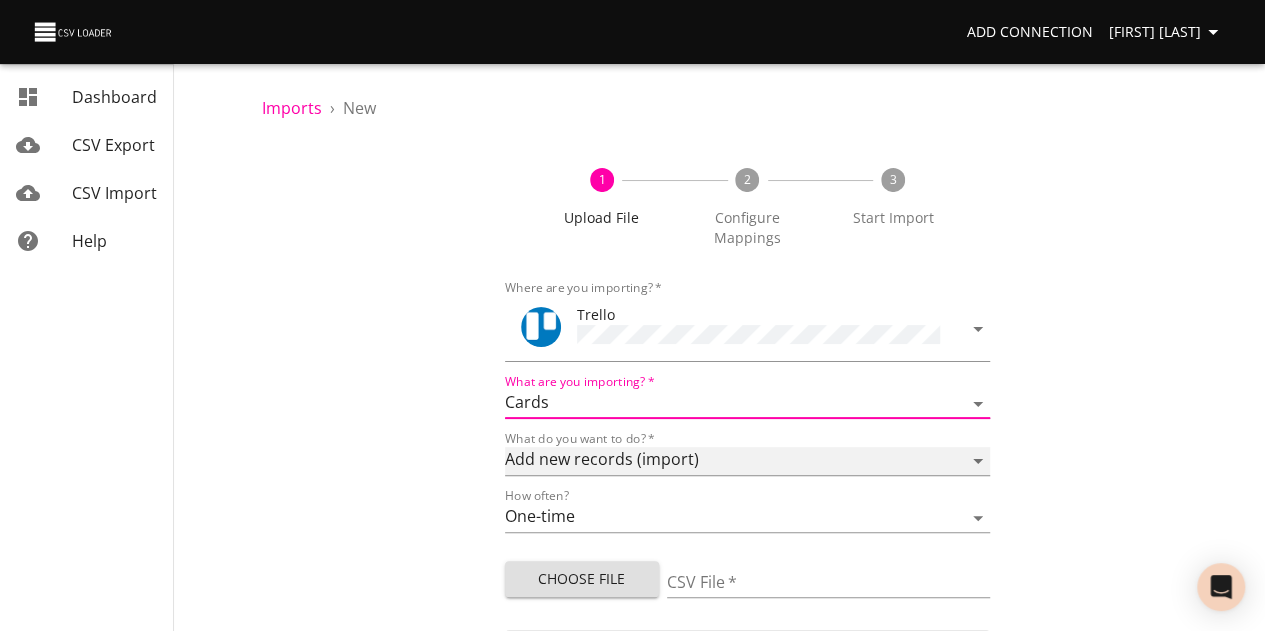 click on "Add new records (import) Update existing records (update) Add new and update existing records (upsert)" at bounding box center (748, 461) 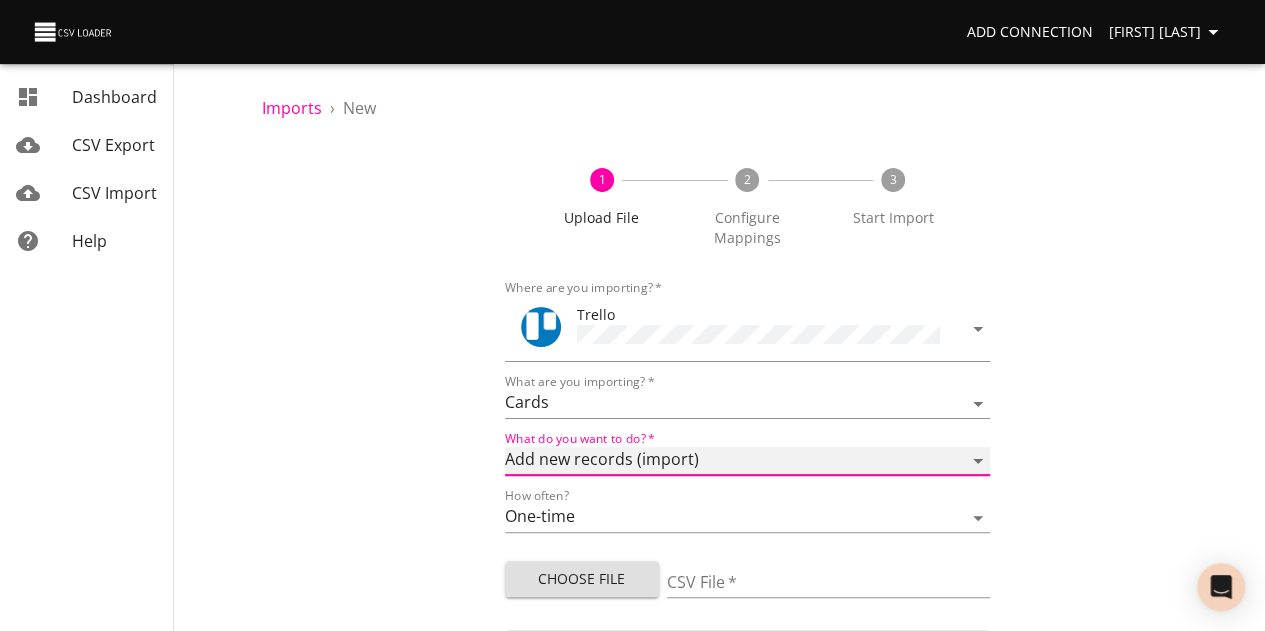 select on "update" 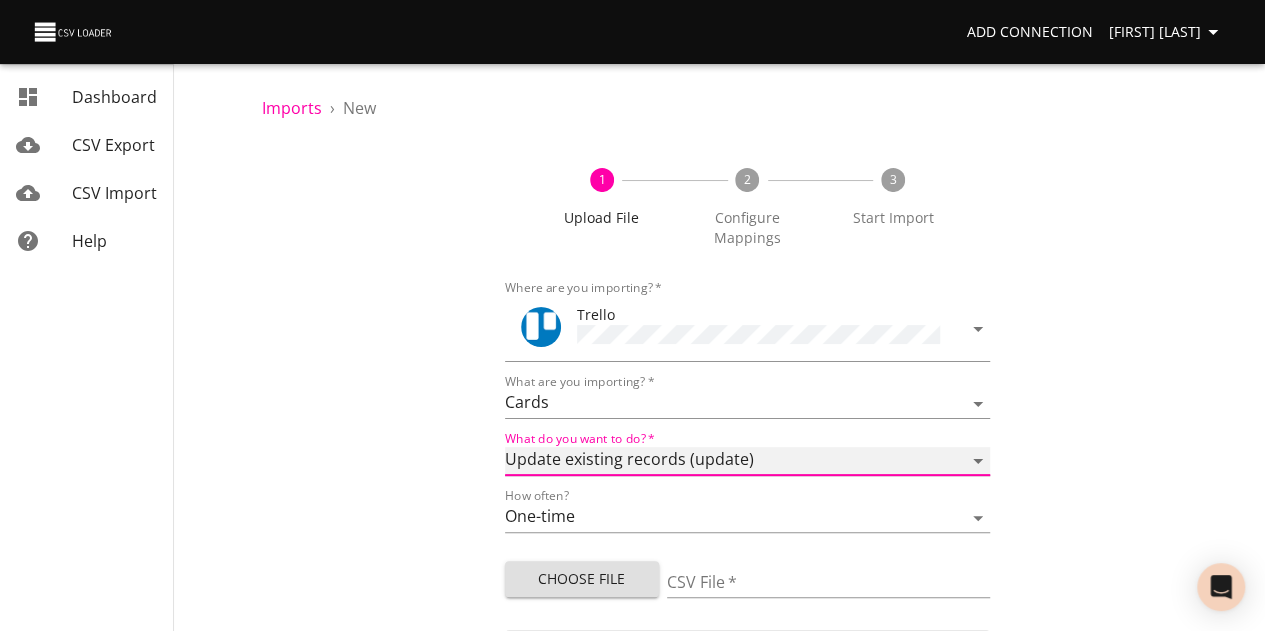 click on "Add new records (import) Update existing records (update) Add new and update existing records (upsert)" at bounding box center [748, 461] 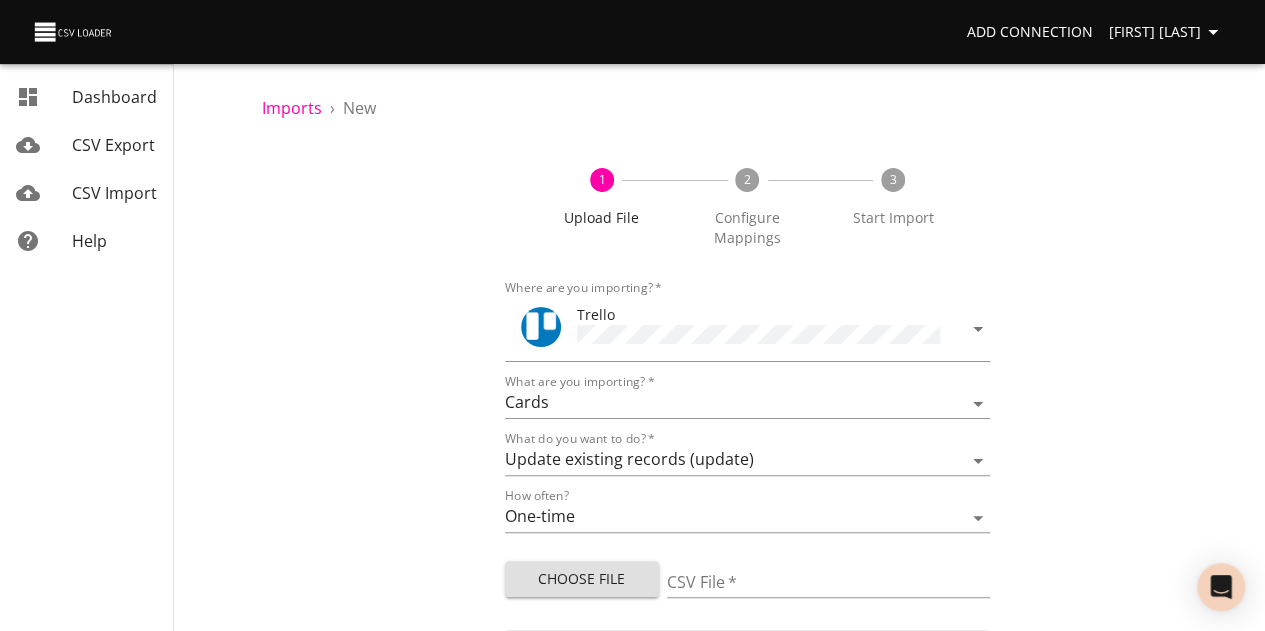 click on "1 Upload File 2 Configure Mappings 3 Start Import Where are you importing?   * Trello What are you importing?   * Boards Cards Checkitems Checklists What do you want to do?   * Add new records (import) Update existing records (update) Add new and update existing records (upsert) How often? One-time Auto import Choose File CSV File   * Continue" at bounding box center (747, 407) 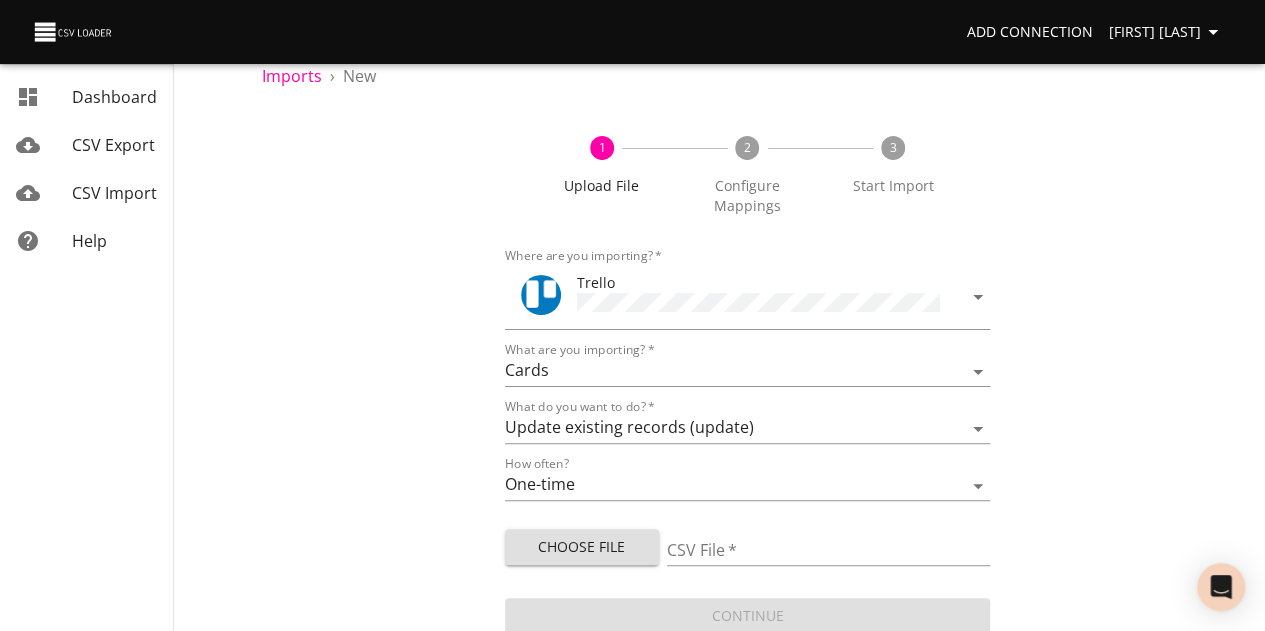 scroll, scrollTop: 59, scrollLeft: 0, axis: vertical 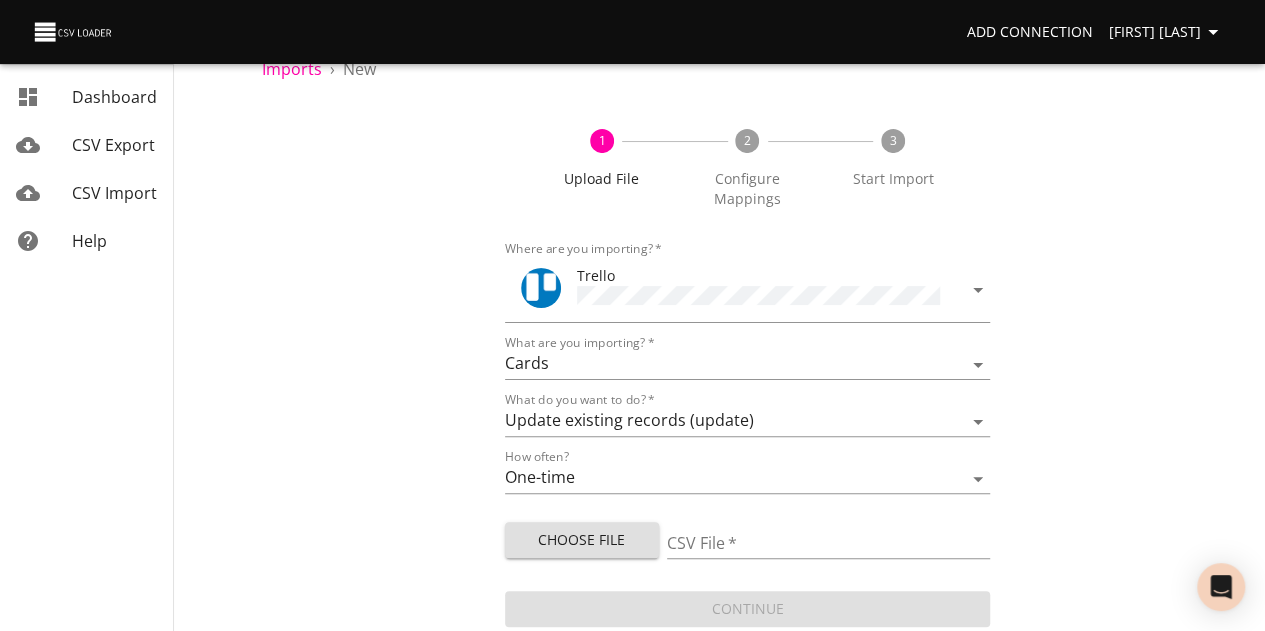 click on "Choose File" at bounding box center [582, 540] 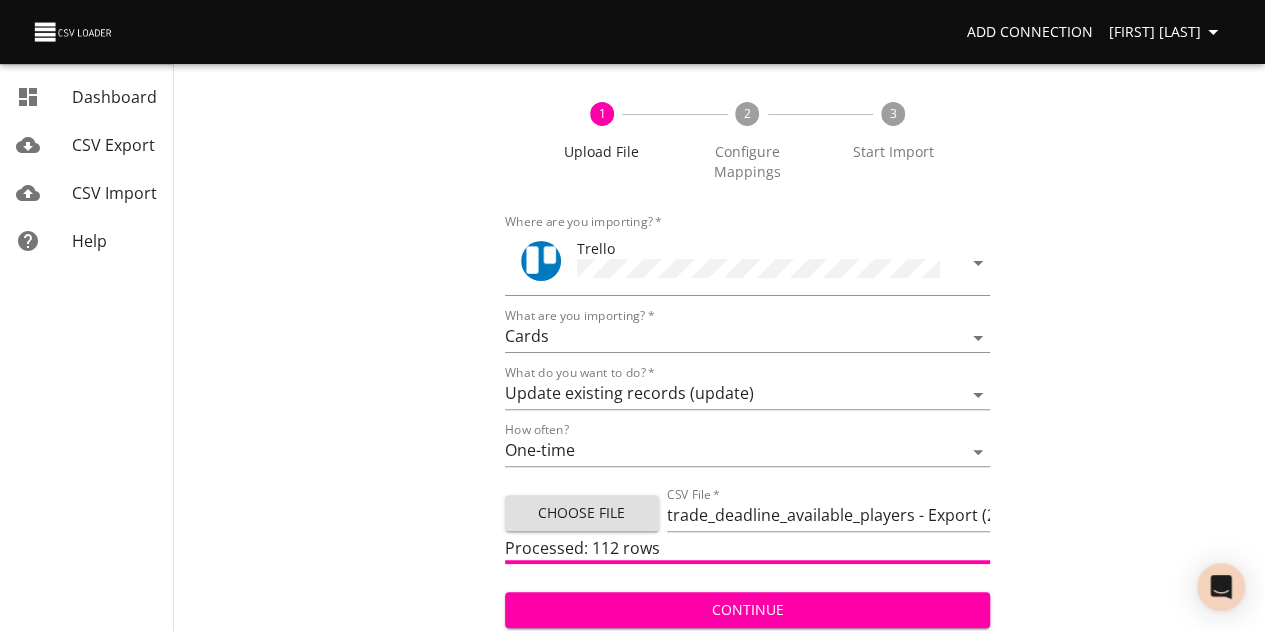 scroll, scrollTop: 87, scrollLeft: 0, axis: vertical 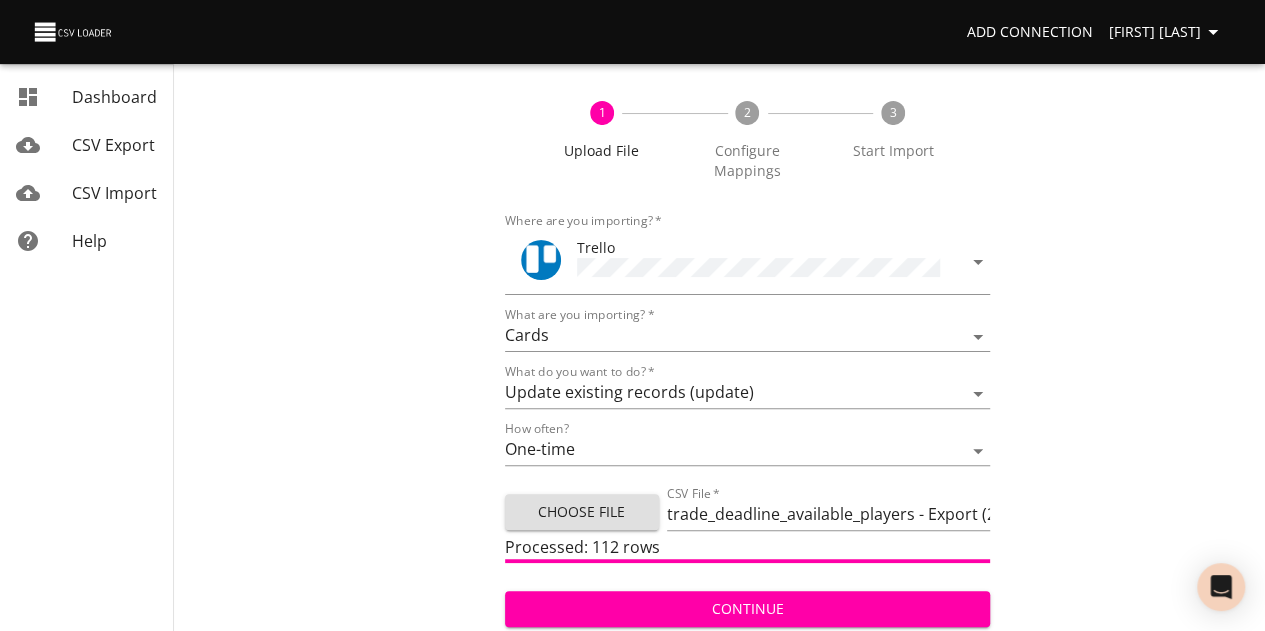 click on "Continue" at bounding box center [748, 609] 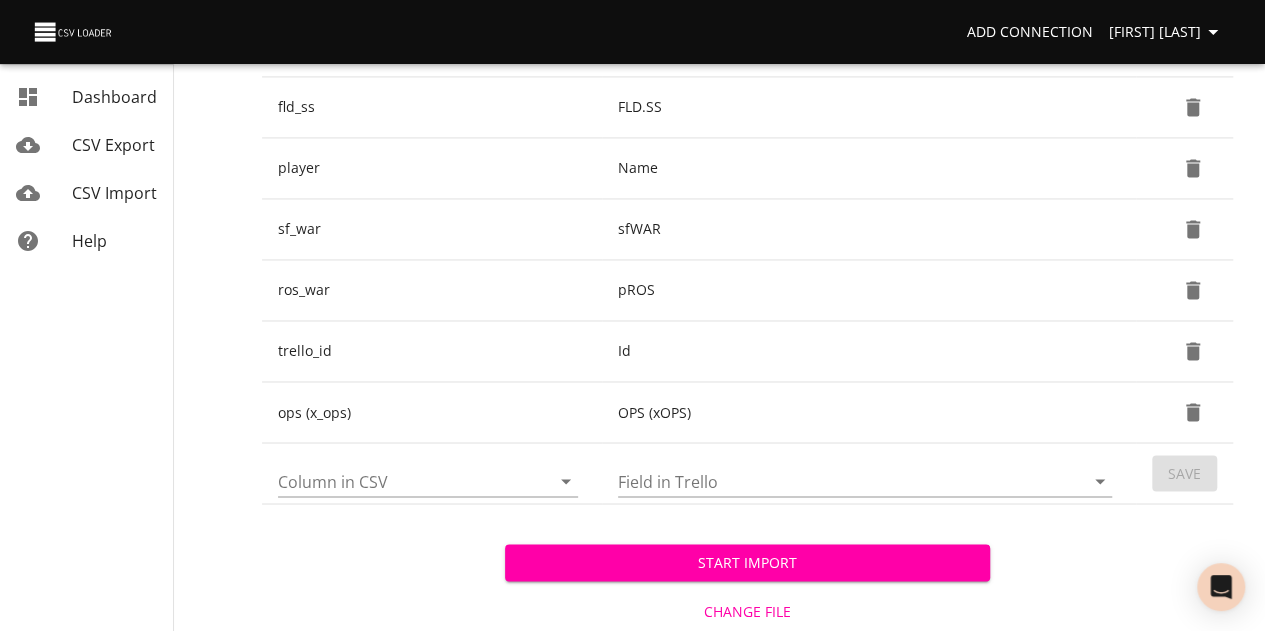 scroll, scrollTop: 1529, scrollLeft: 0, axis: vertical 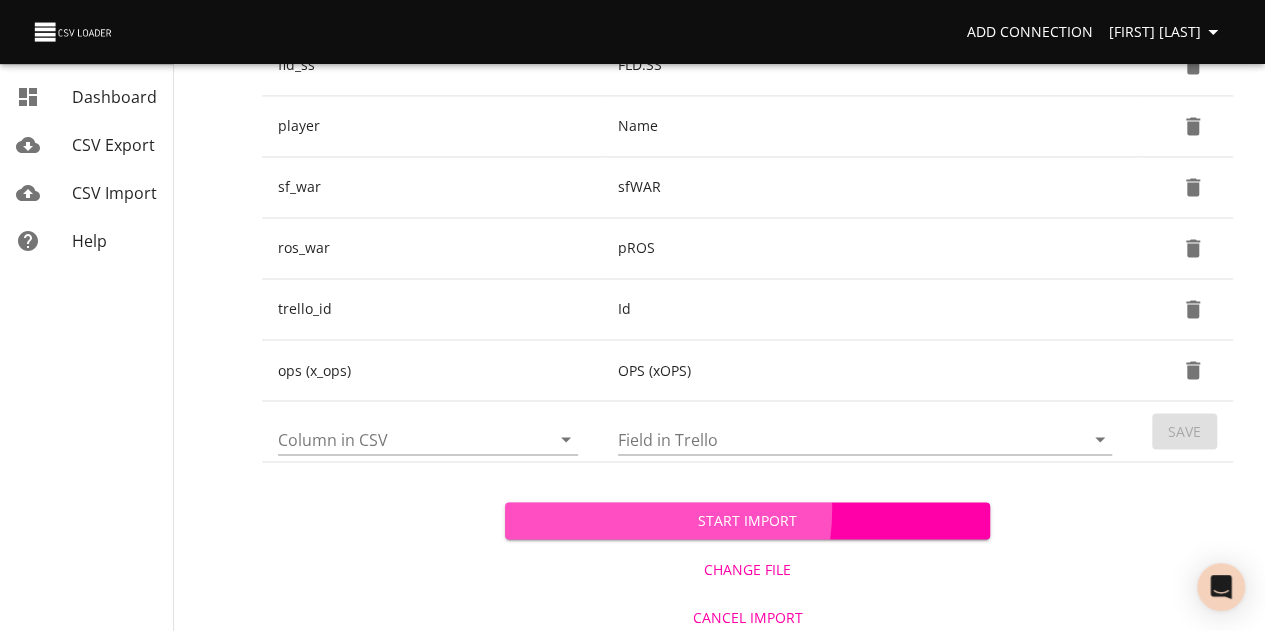 click on "Start Import" at bounding box center (748, 520) 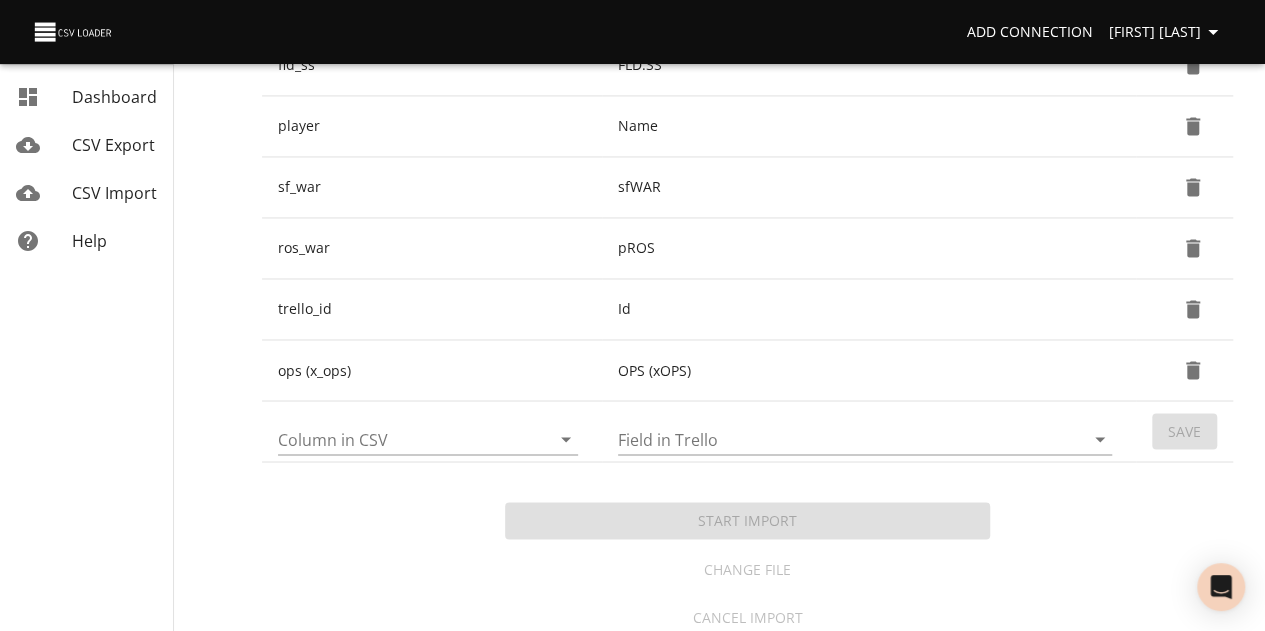 scroll, scrollTop: 0, scrollLeft: 0, axis: both 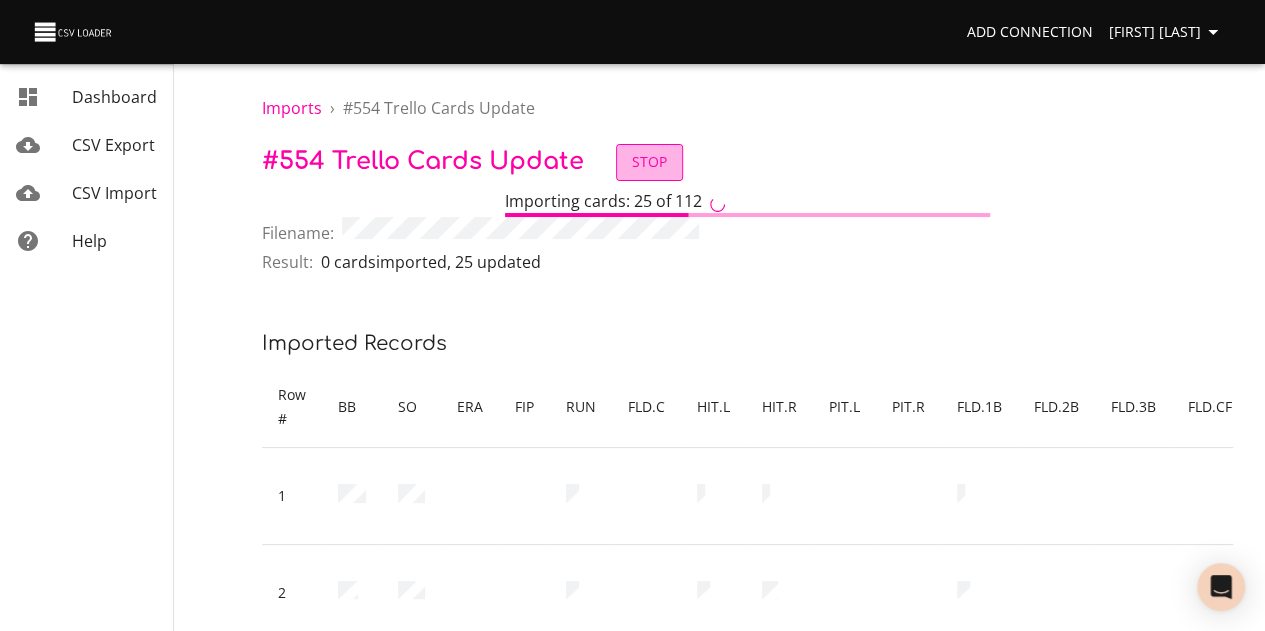 click on "Stop" at bounding box center [649, 162] 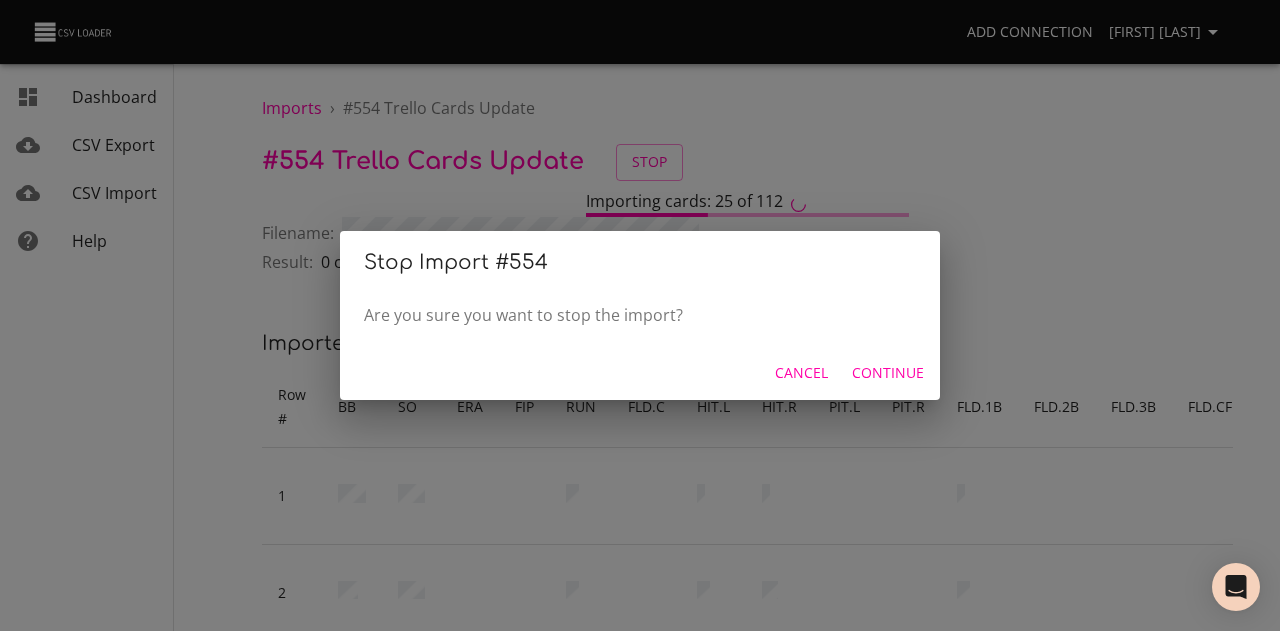 click on "Continue" at bounding box center [801, 373] 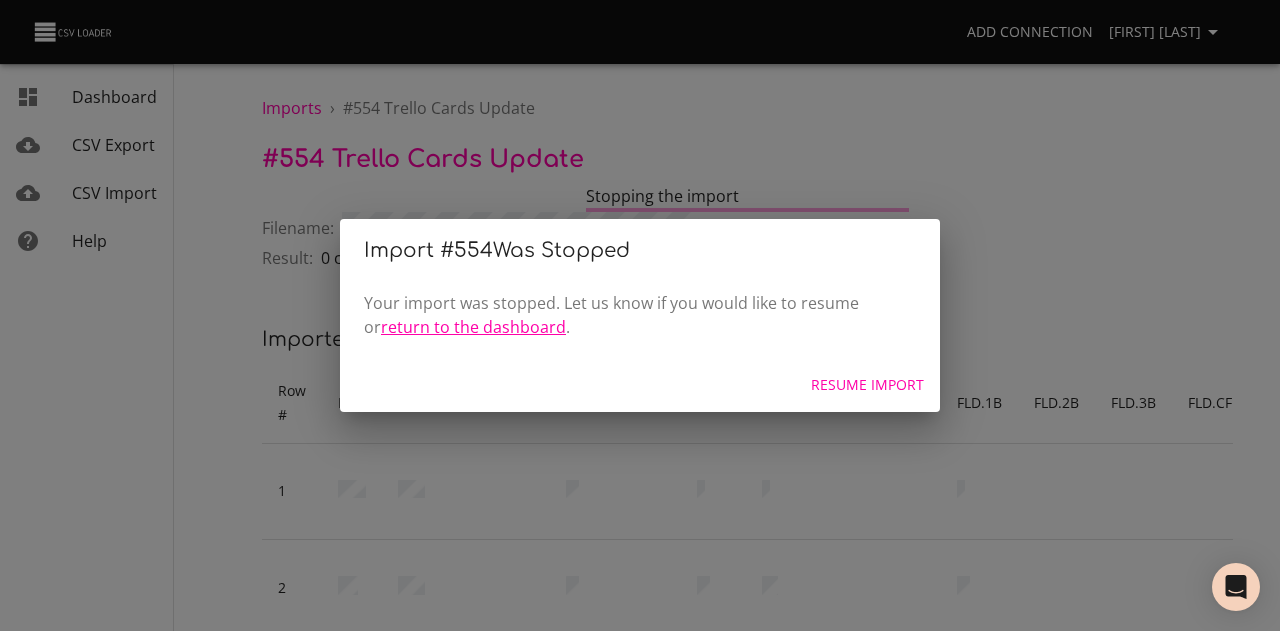 click on "return to the dashboard" at bounding box center (473, 327) 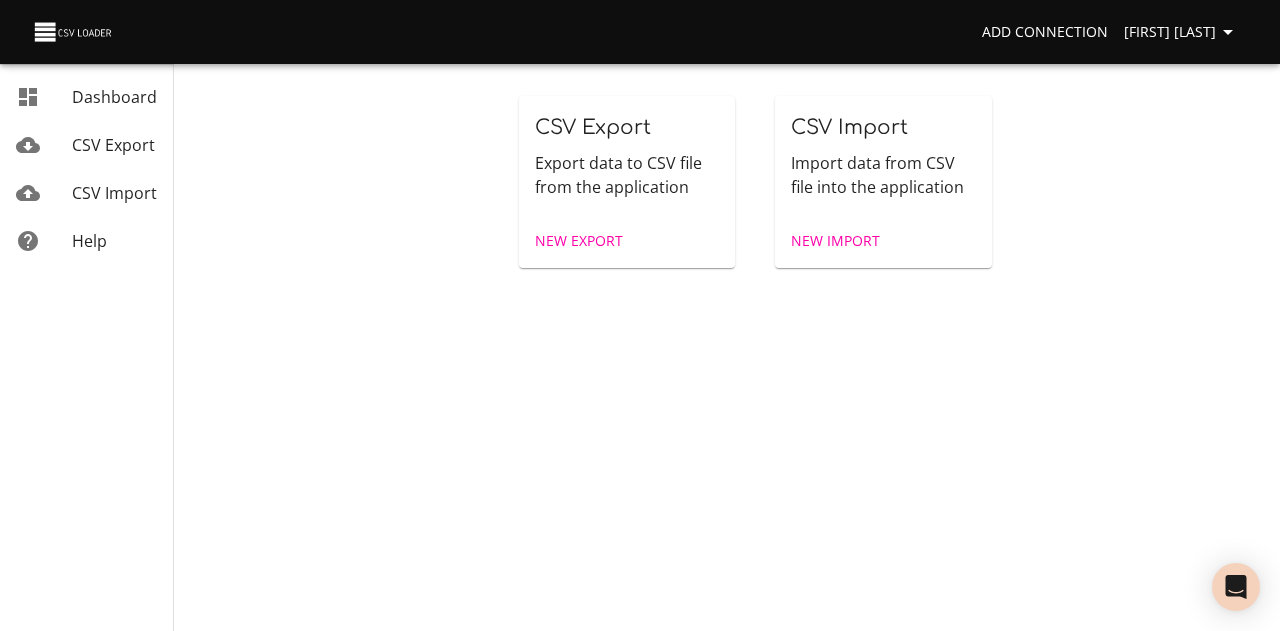 click on "New Import" at bounding box center (835, 241) 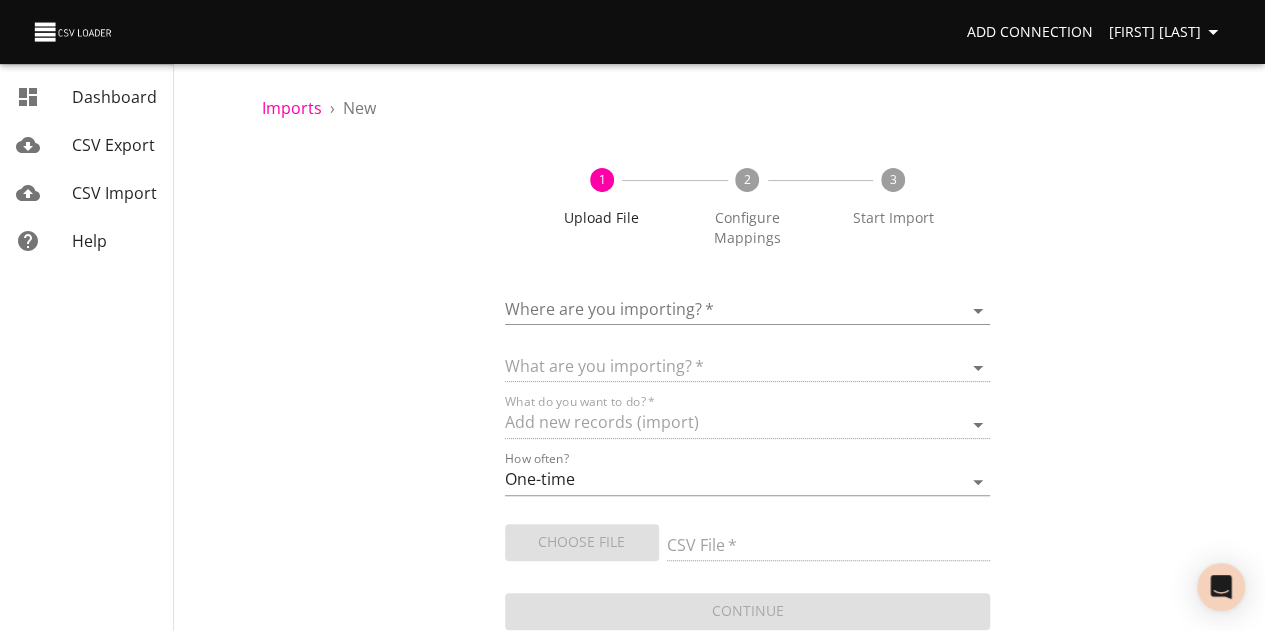 click on "Where are you importing?   * ​ What are you importing?   * What do you want to do?   * Add new records (import) How often? One-time Auto import Choose File CSV File   * Continue" at bounding box center [748, 453] 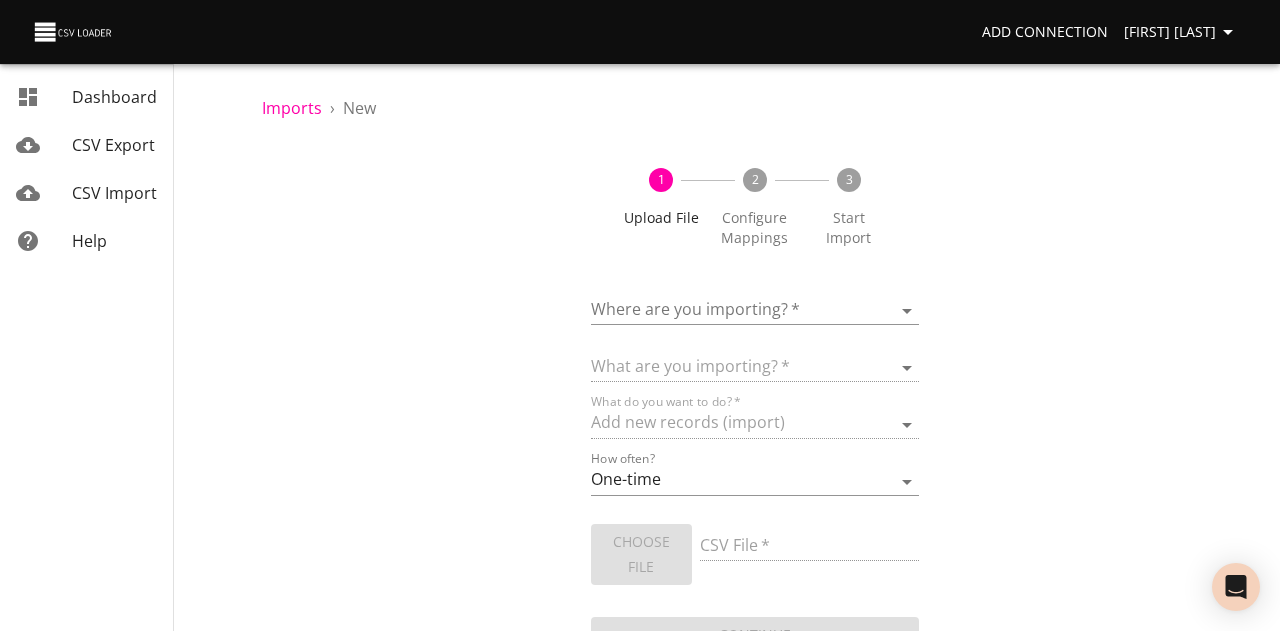 click on "Add Connection [FIRST] [LAST]   Dashboard CSV Export CSV Import Help Imports › New 1 Upload File 2 Configure Mappings 3 Start Import Where are you importing?   * ​ What are you importing?   * What do you want to do?   * Add new records (import) How often? One-time Auto import Choose File CSV File   * Continue
Dashboard CSV Export CSV Import Help" at bounding box center [640, 315] 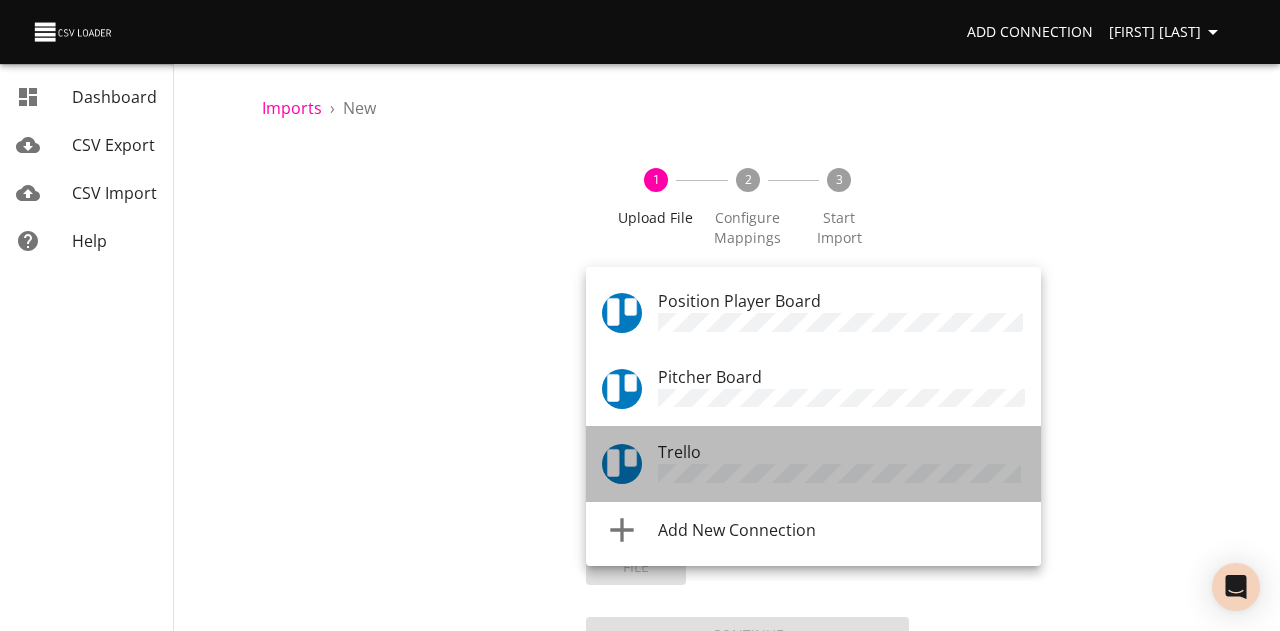 click on "Trello" at bounding box center (739, 301) 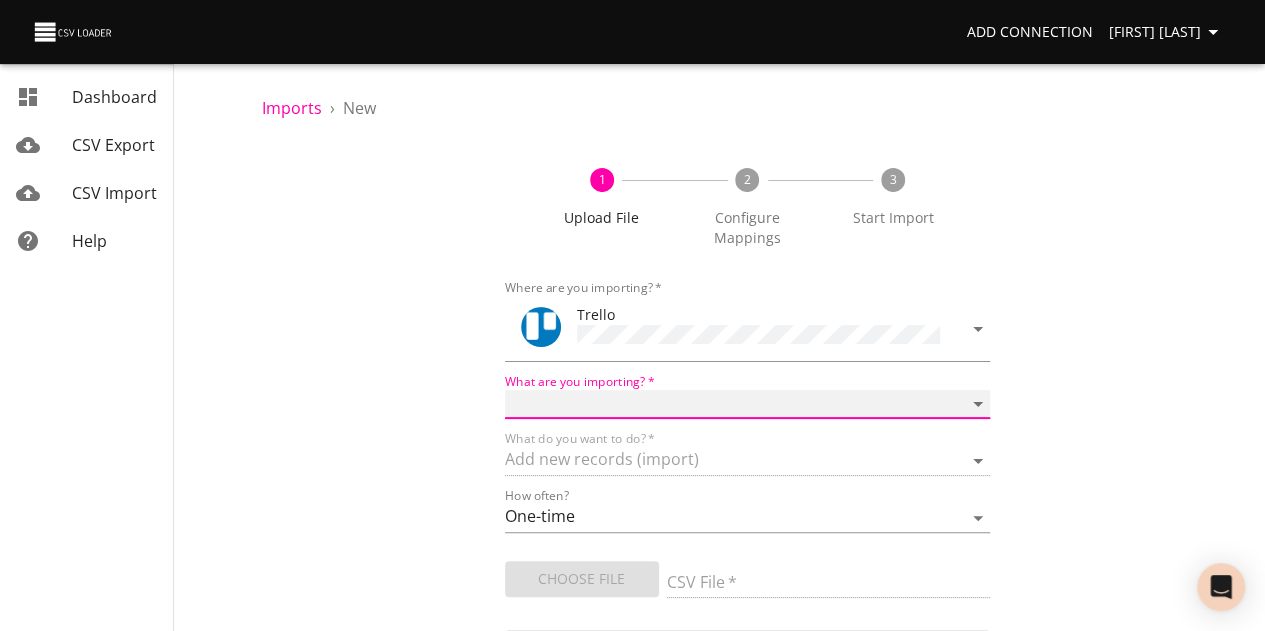 click on "Boards Cards Checkitems Checklists" at bounding box center [748, 404] 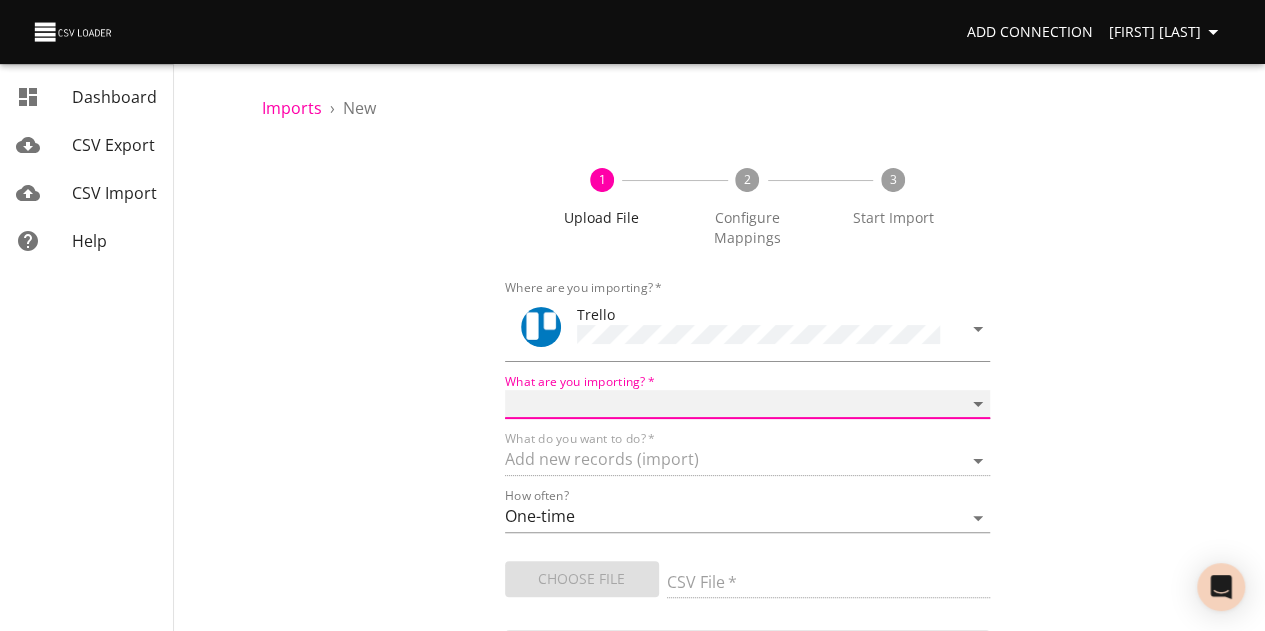 select on "cards" 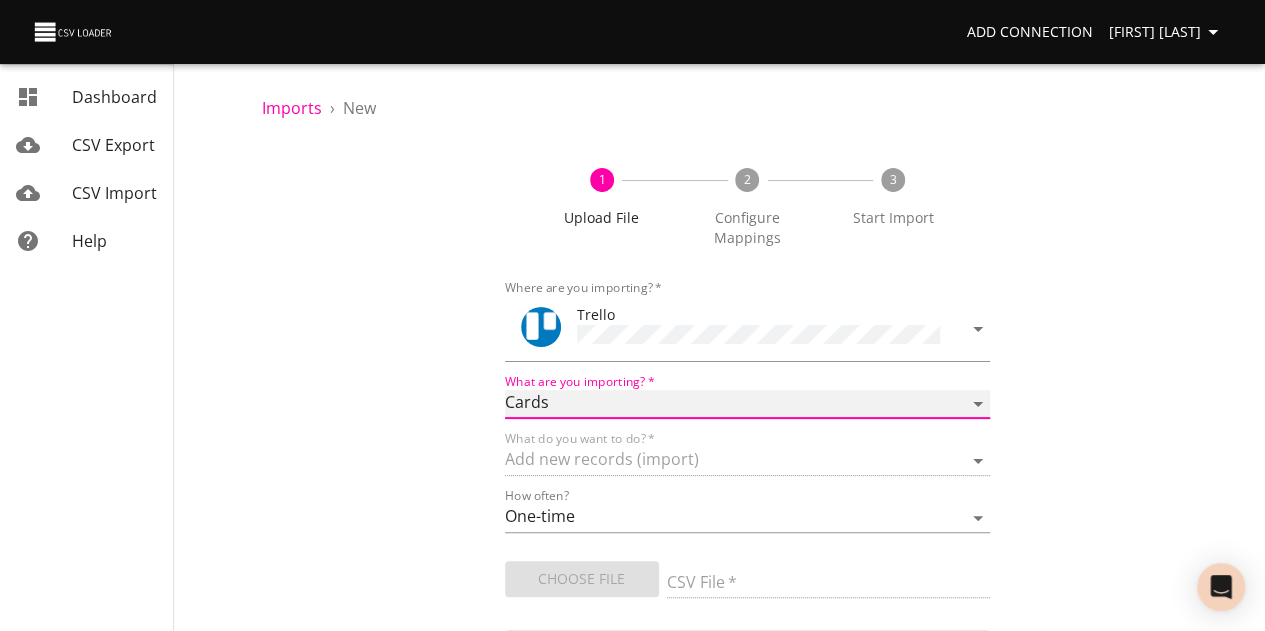click on "Boards Cards Checkitems Checklists" at bounding box center (748, 404) 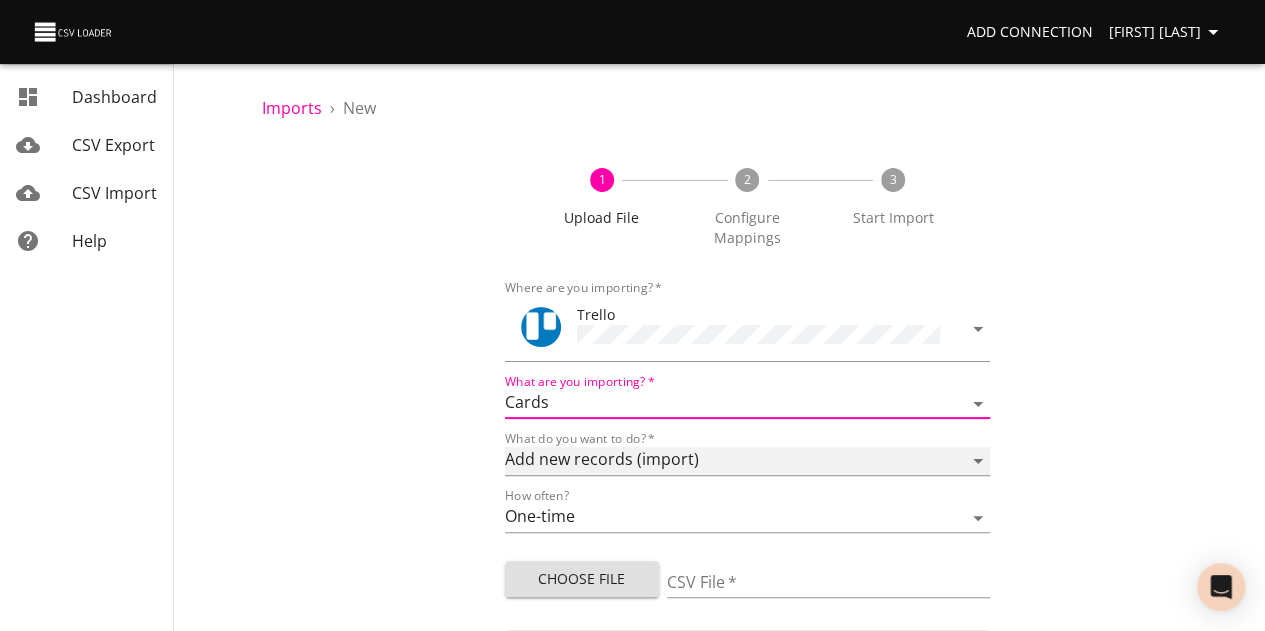 click on "Add new records (import) Update existing records (update) Add new and update existing records (upsert)" at bounding box center (748, 461) 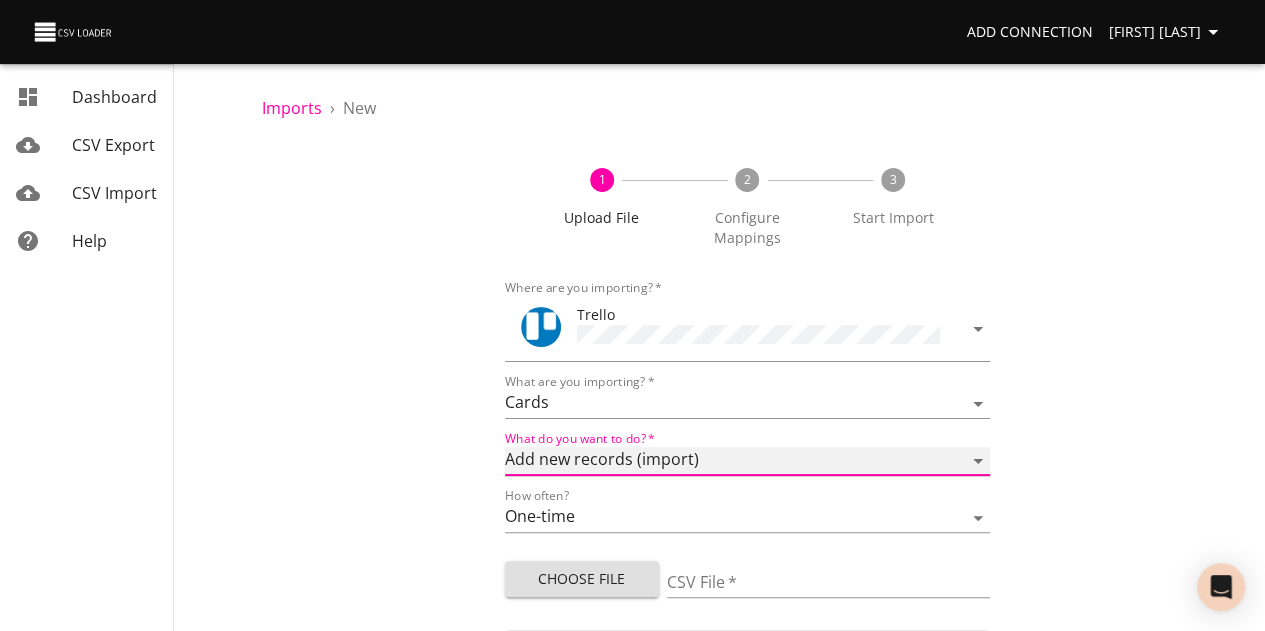 select on "update" 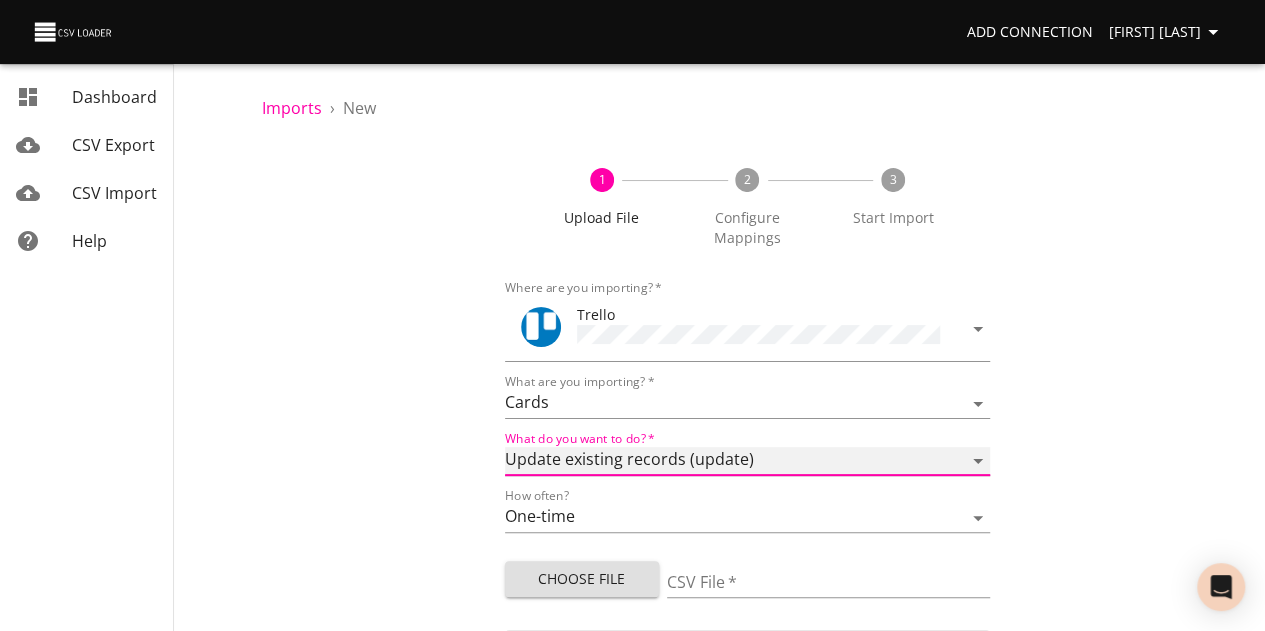 click on "Add new records (import) Update existing records (update) Add new and update existing records (upsert)" at bounding box center (748, 461) 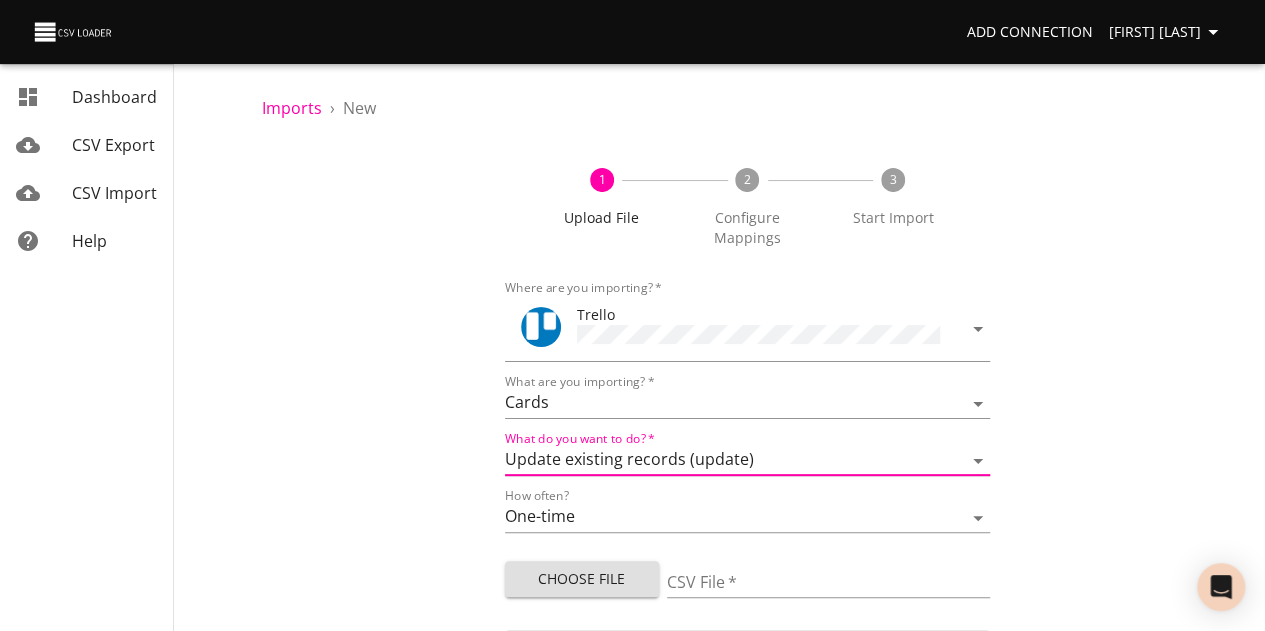 click on "1 Upload File 2 Configure Mappings 3 Start Import Where are you importing?   * Trello What are you importing?   * Boards Cards Checkitems Checklists What do you want to do?   * Add new records (import) Update existing records (update) Add new and update existing records (upsert) How often? One-time Auto import Choose File CSV File   * Continue" at bounding box center [747, 407] 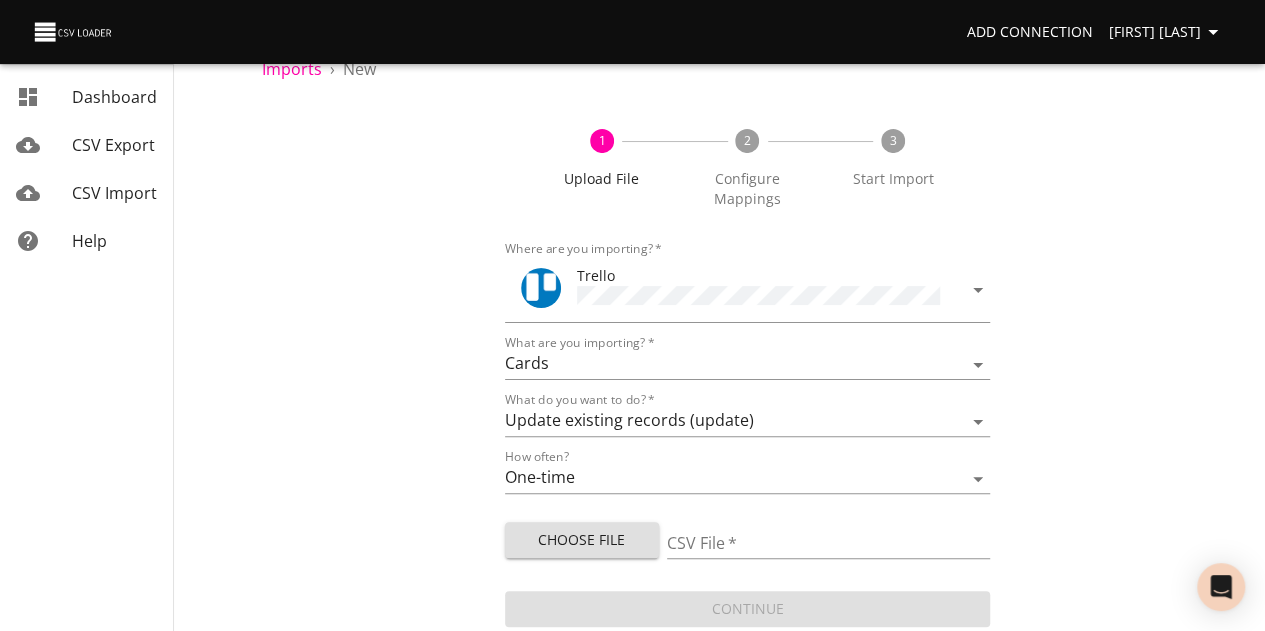 scroll, scrollTop: 59, scrollLeft: 0, axis: vertical 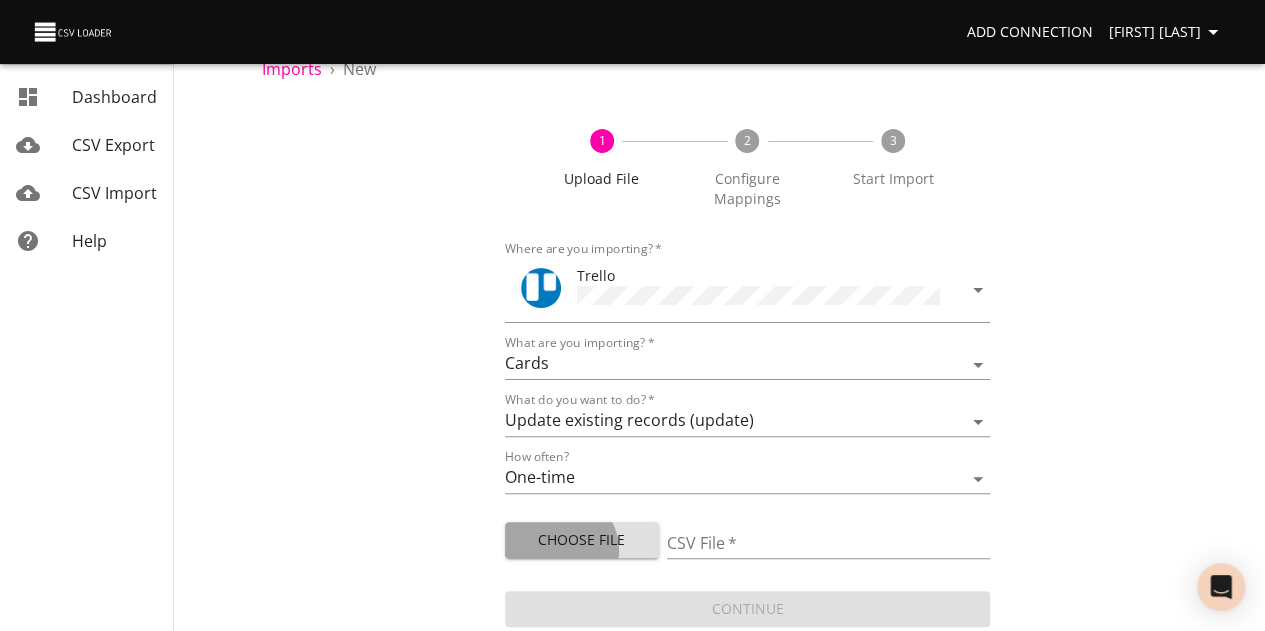 click on "Choose File" at bounding box center (582, 540) 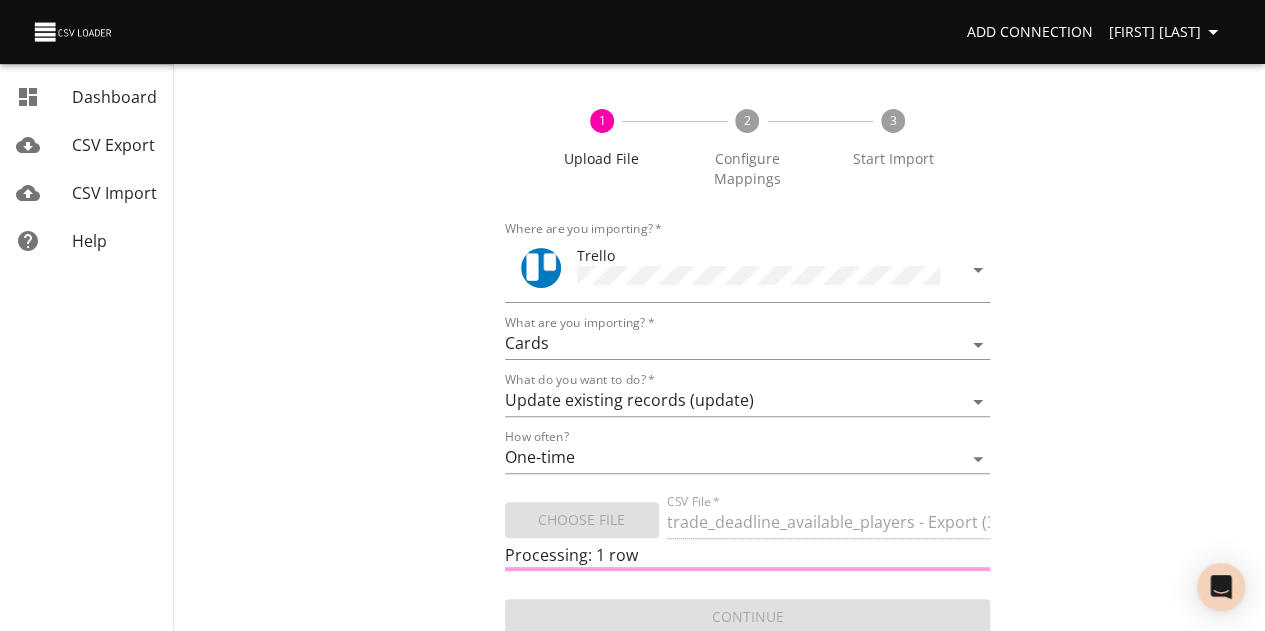 click on "1 Upload File 2 Configure Mappings 3 Start Import Where are you importing?   * Trello What are you importing?   * Boards Cards Checkitems Checklists What do you want to do?   * Add new records (import) Update existing records (update) Add new and update existing records (upsert) How often? One-time Auto import Choose File CSV File   * trade_deadline_available_players - Export (3).csv Processing: 1 row Continue" at bounding box center (747, 362) 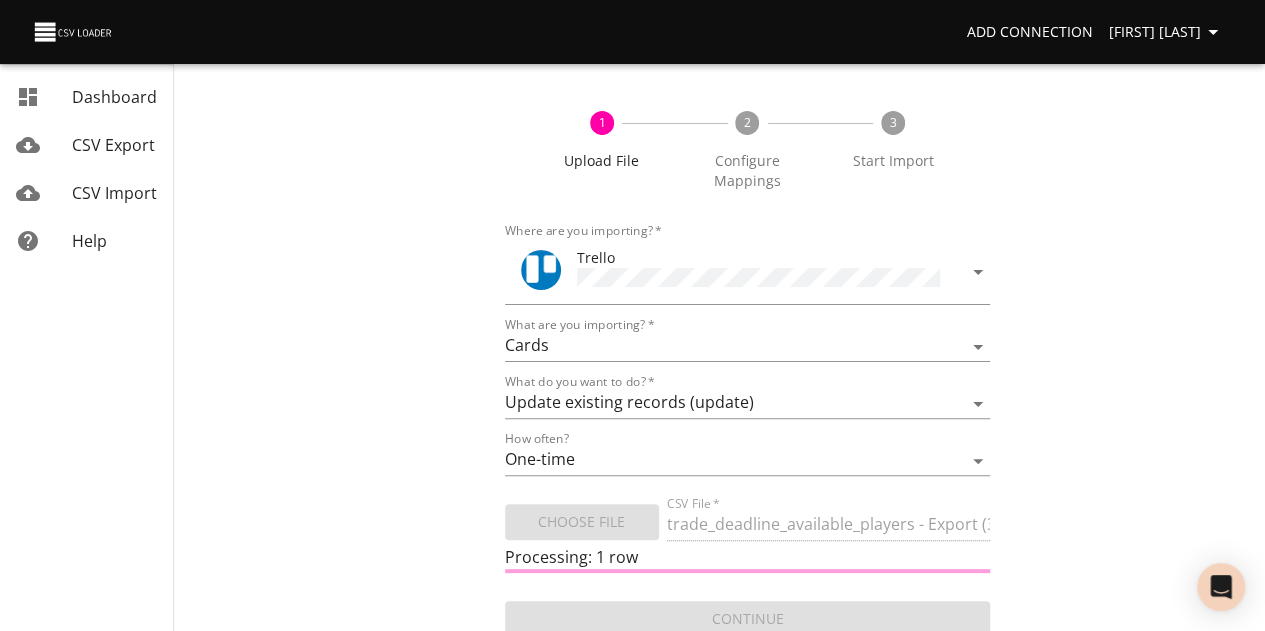 scroll, scrollTop: 87, scrollLeft: 0, axis: vertical 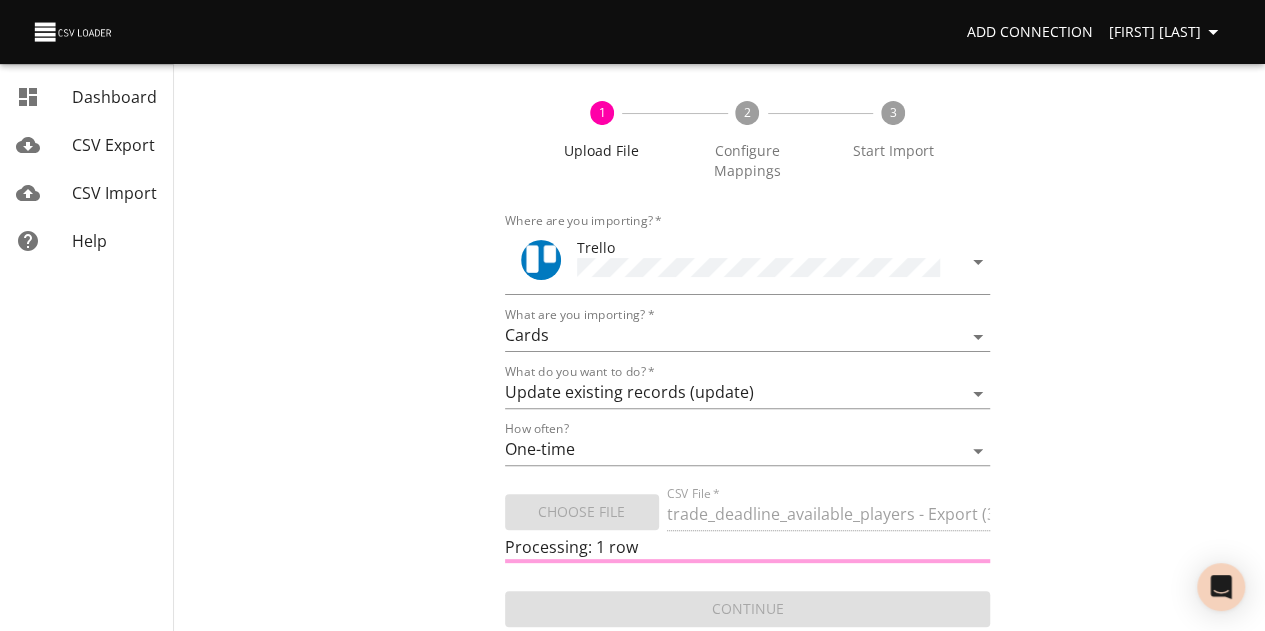 click on "1 Upload File 2 Configure Mappings 3 Start Import Where are you importing?   * Trello What are you importing?   * Boards Cards Checkitems Checklists What do you want to do?   * Add new records (import) Update existing records (update) Add new and update existing records (upsert) How often? One-time Auto import Choose File CSV File   * trade_deadline_available_players - Export (3).csv Processing: 1 row Continue" at bounding box center [747, 354] 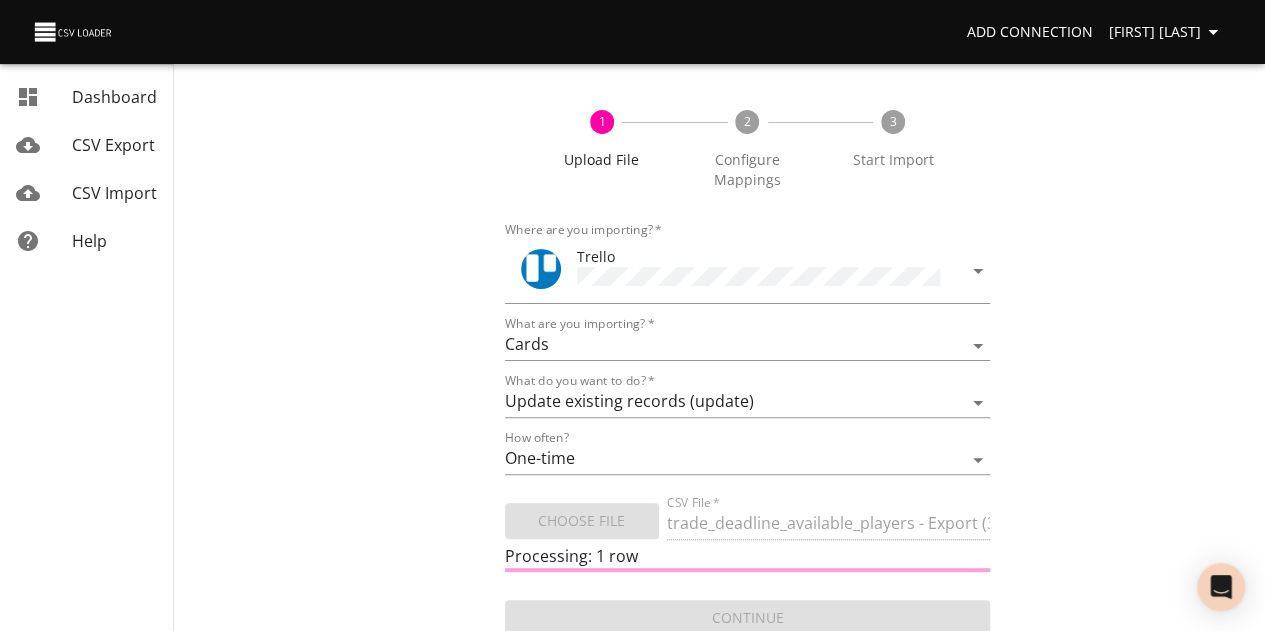 scroll, scrollTop: 87, scrollLeft: 0, axis: vertical 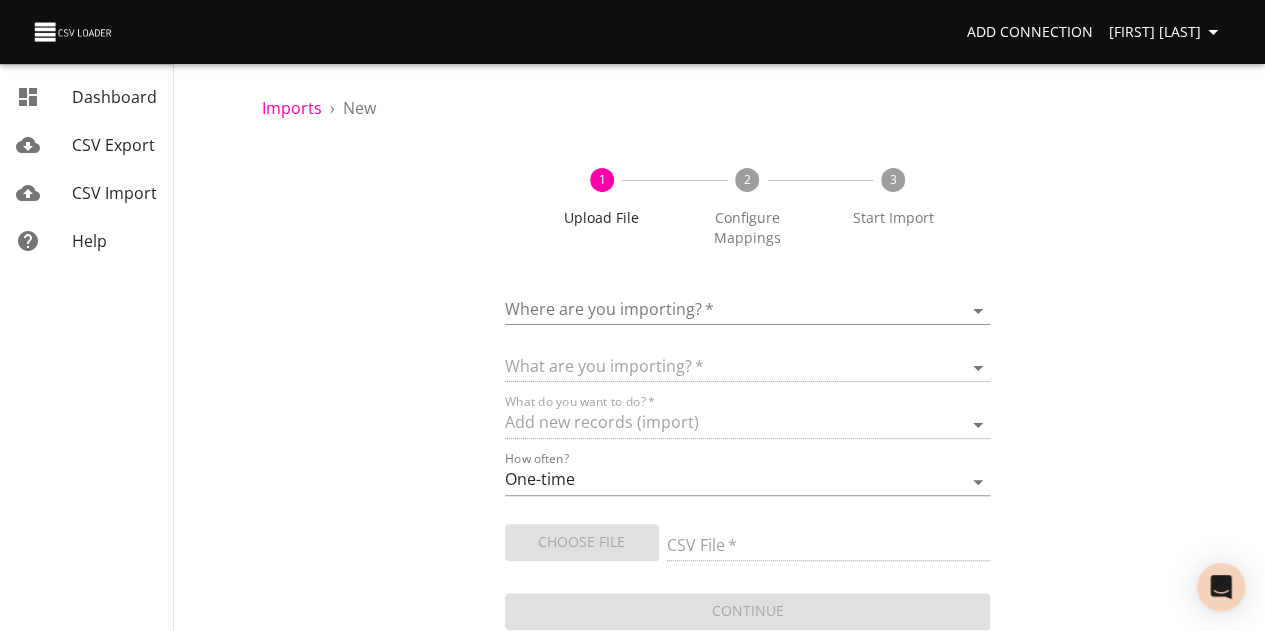 click on "Add Connection Josh Zimmerman   Dashboard CSV Export CSV Import Help Imports › New 1 Upload File 2 Configure Mappings 3 Start Import Where are you importing?   * ​ What are you importing?   * What do you want to do?   * Add new records (import) How often? One-time Auto import Choose File CSV File   * Continue
Dashboard CSV Export CSV Import Help" at bounding box center [632, 315] 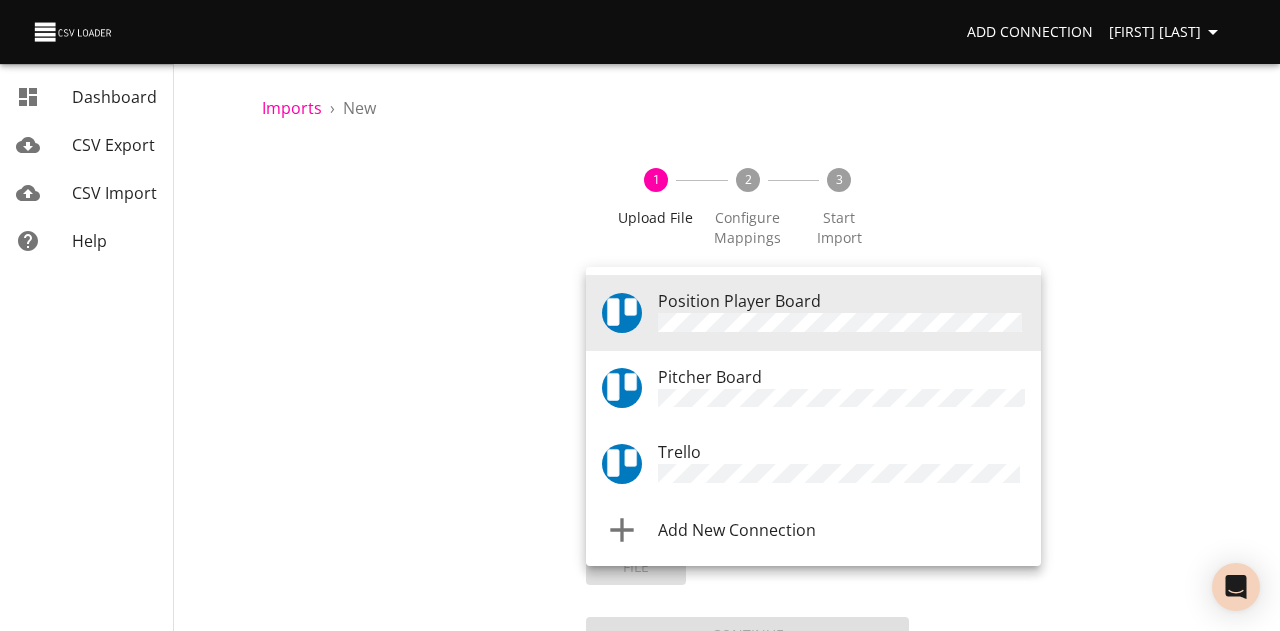 click on "Trello" at bounding box center (841, 313) 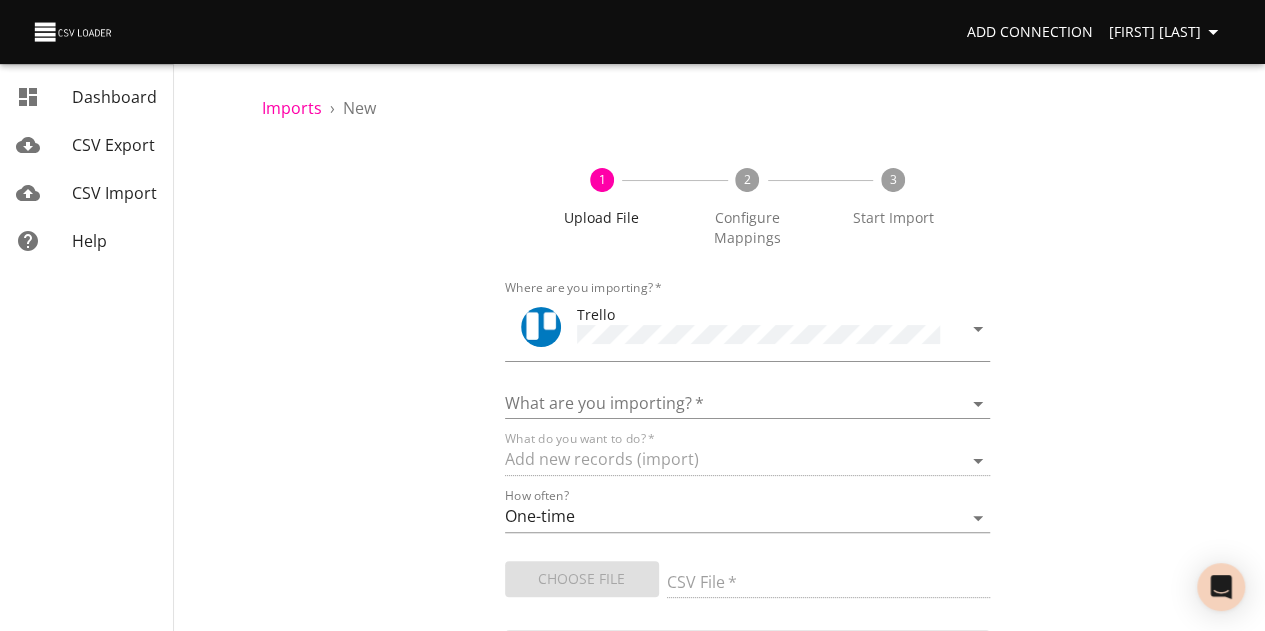 click on "What do you want to do?   * Add new records (import)" at bounding box center [748, 453] 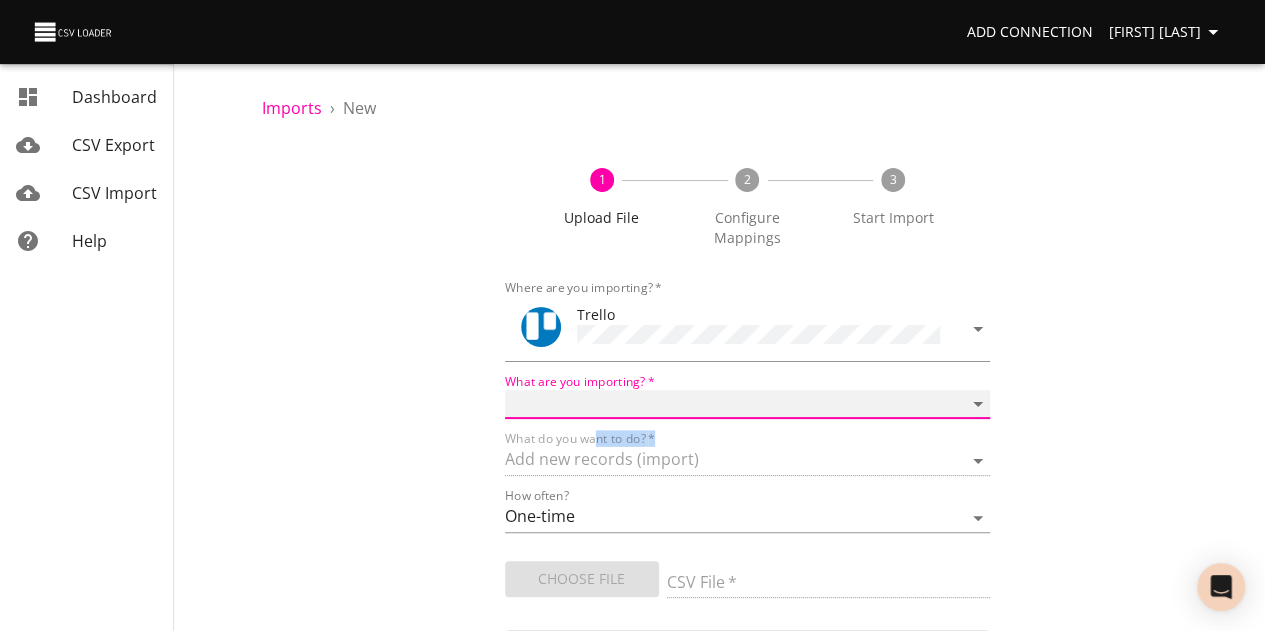 click on "Boards Cards Checkitems Checklists" at bounding box center (748, 404) 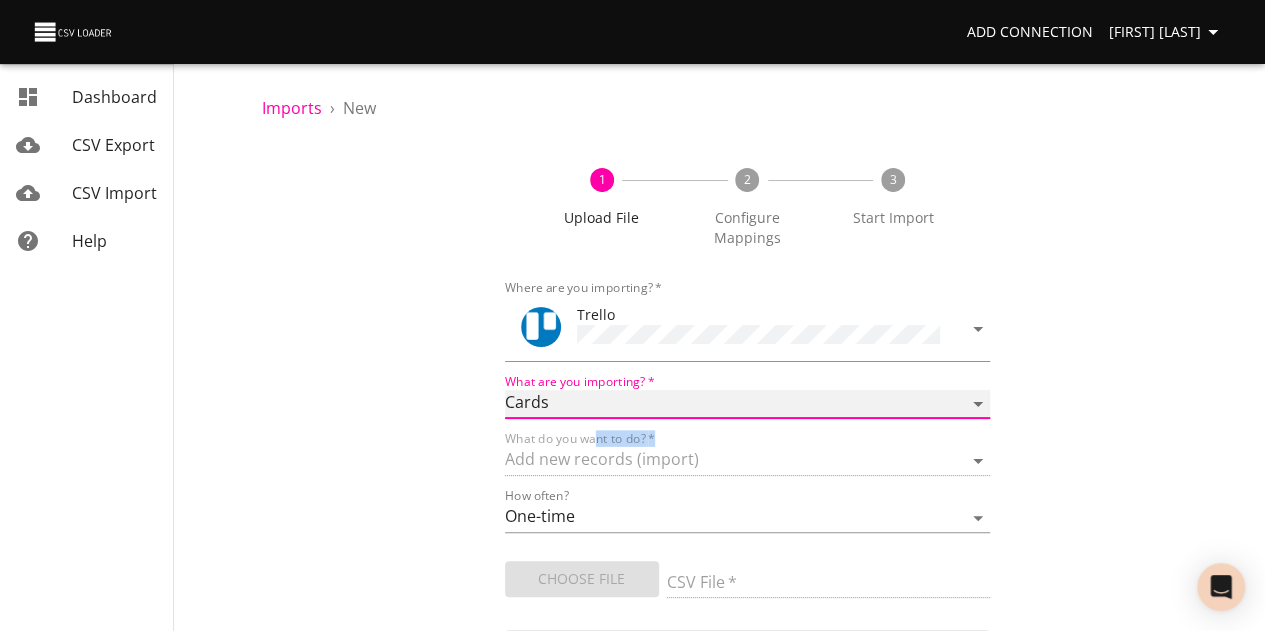 click on "Boards Cards Checkitems Checklists" at bounding box center (748, 404) 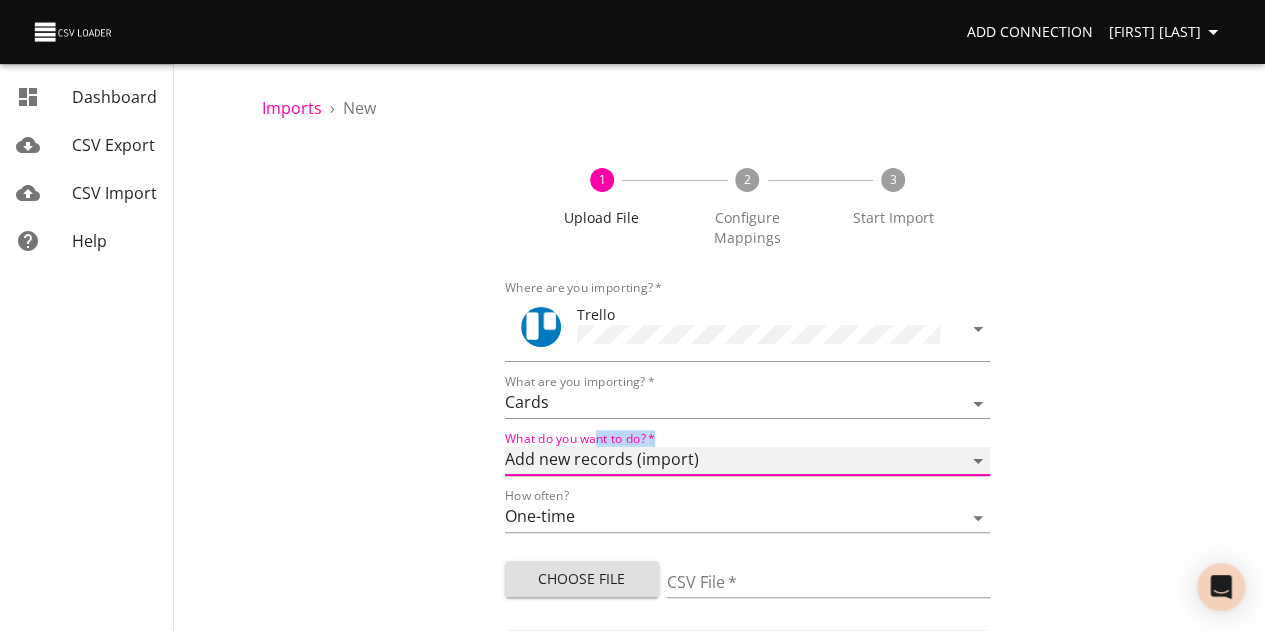 click on "Add new records (import) Update existing records (update) Add new and update existing records (upsert)" at bounding box center [748, 461] 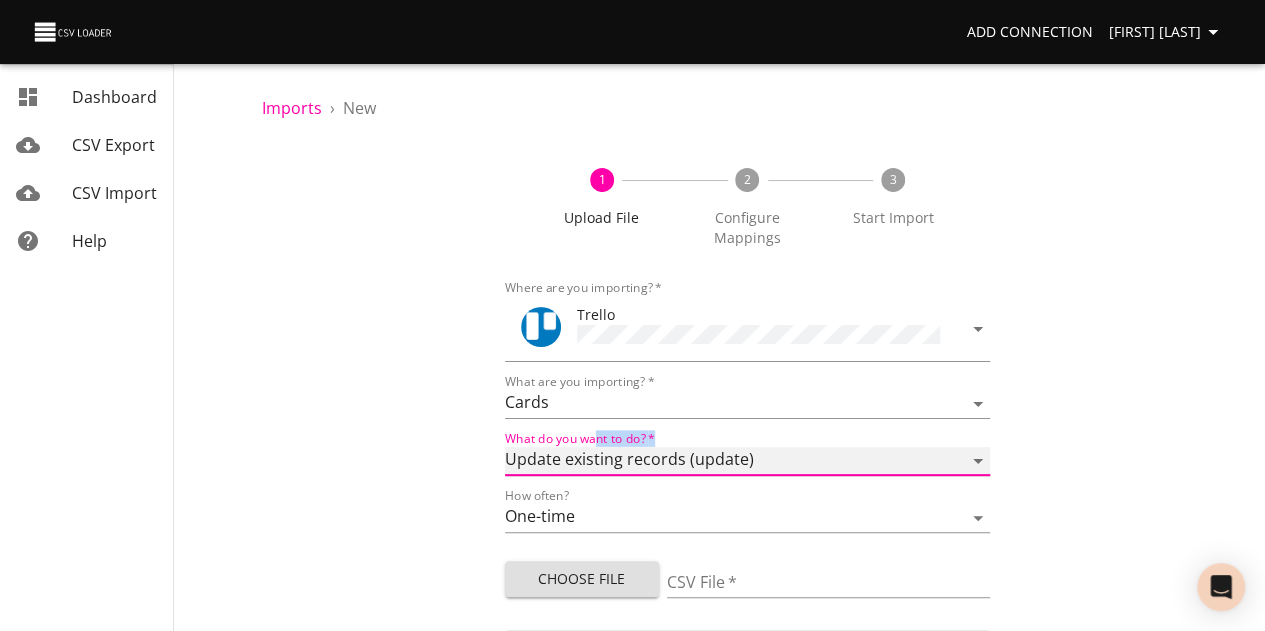click on "Add new records (import) Update existing records (update) Add new and update existing records (upsert)" at bounding box center [748, 461] 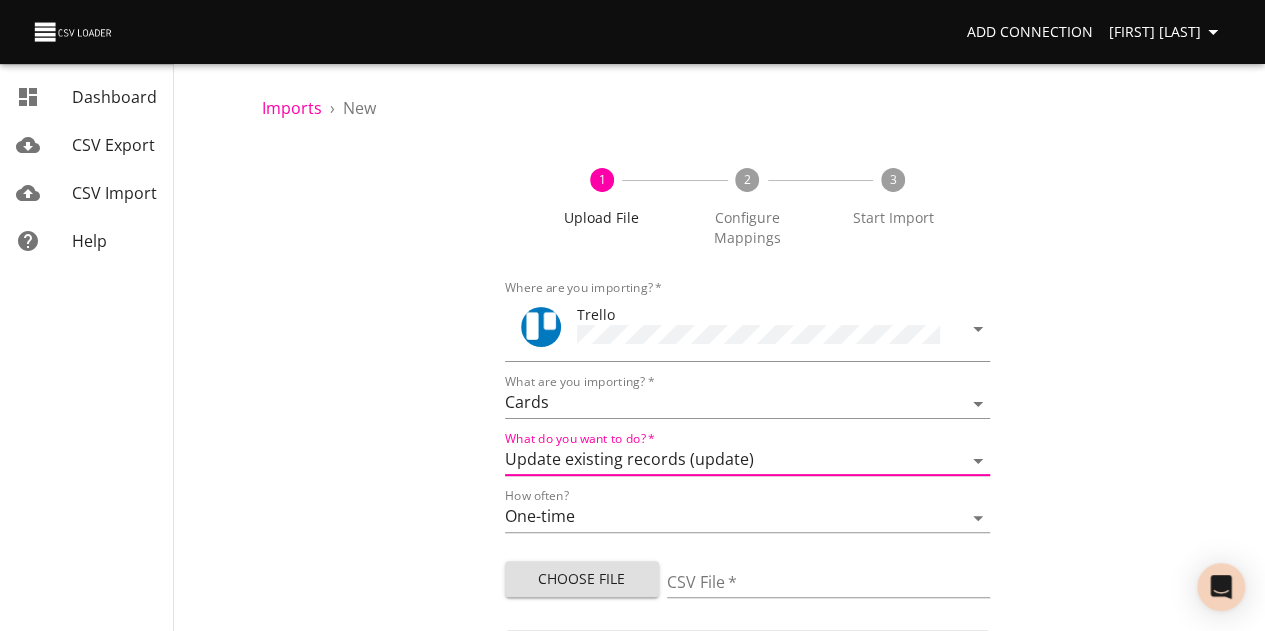 click on "1 Upload File 2 Configure Mappings 3 Start Import Where are you importing?   * Trello What are you importing?   * Boards Cards Checkitems Checklists What do you want to do?   * Add new records (import) Update existing records (update) Add new and update existing records (upsert) How often? One-time Auto import Choose File CSV File   * Continue" at bounding box center [747, 407] 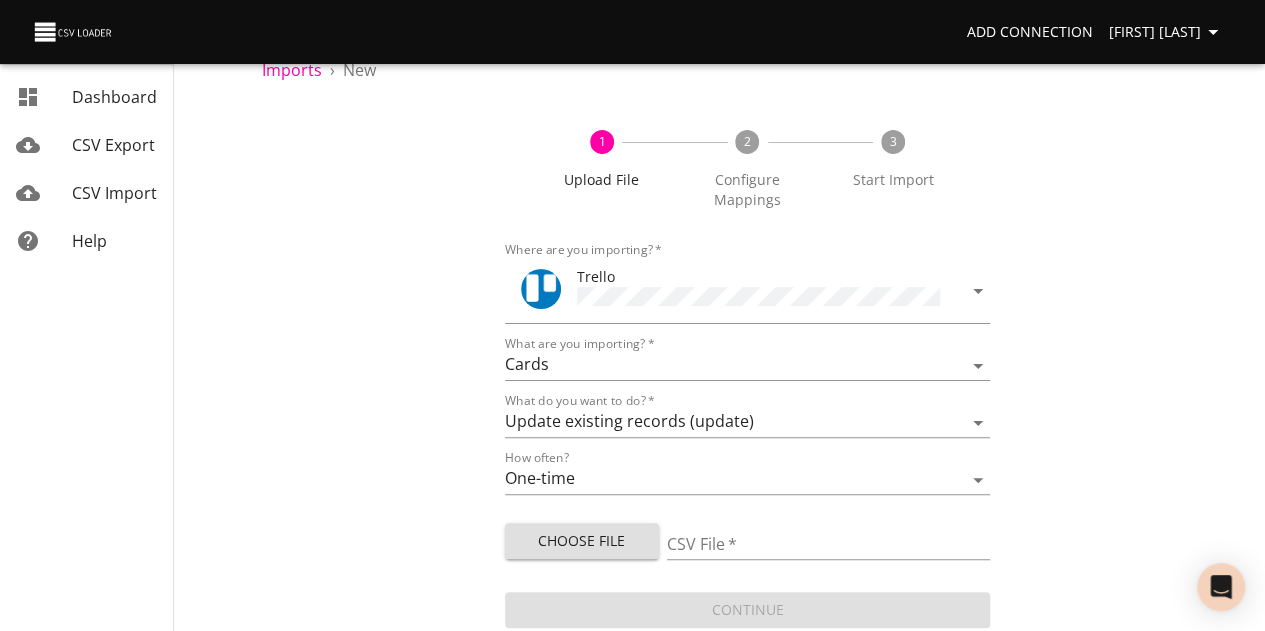 scroll, scrollTop: 59, scrollLeft: 0, axis: vertical 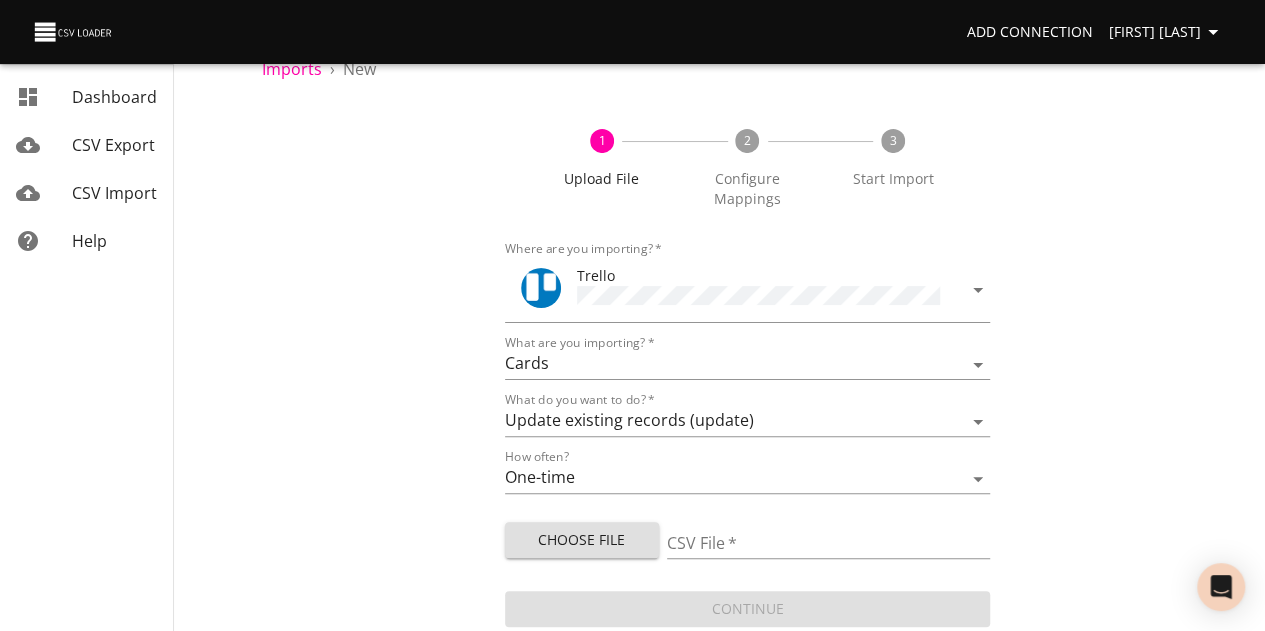click on "Choose File" at bounding box center [582, 540] 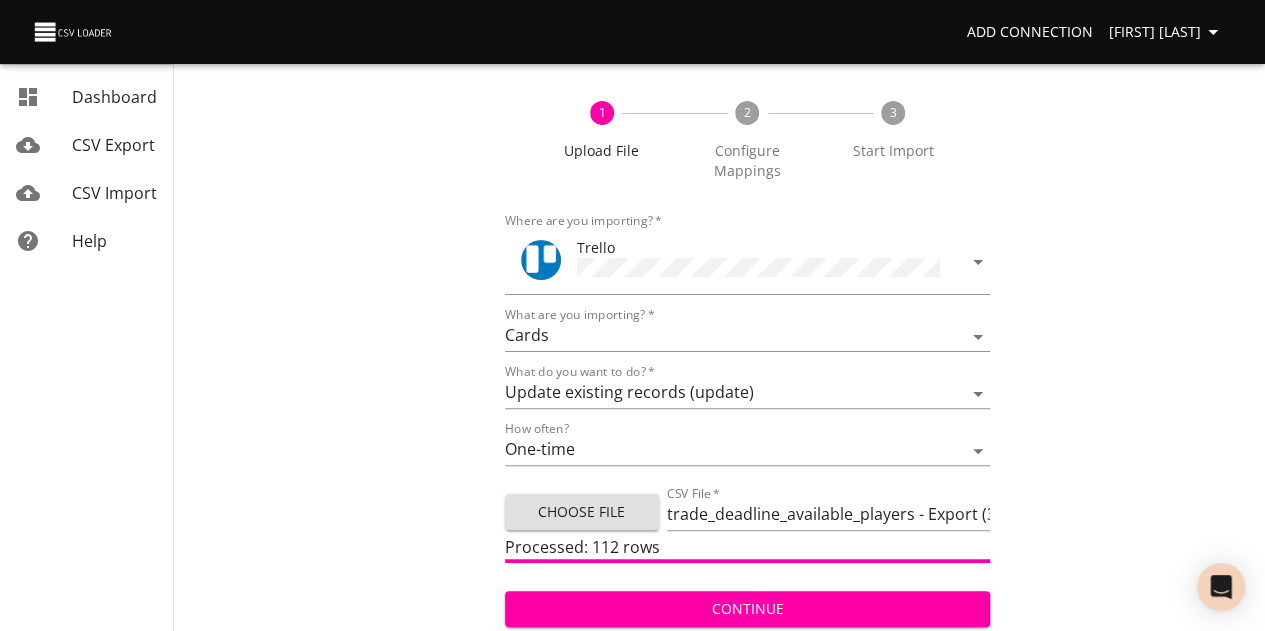 scroll, scrollTop: 87, scrollLeft: 0, axis: vertical 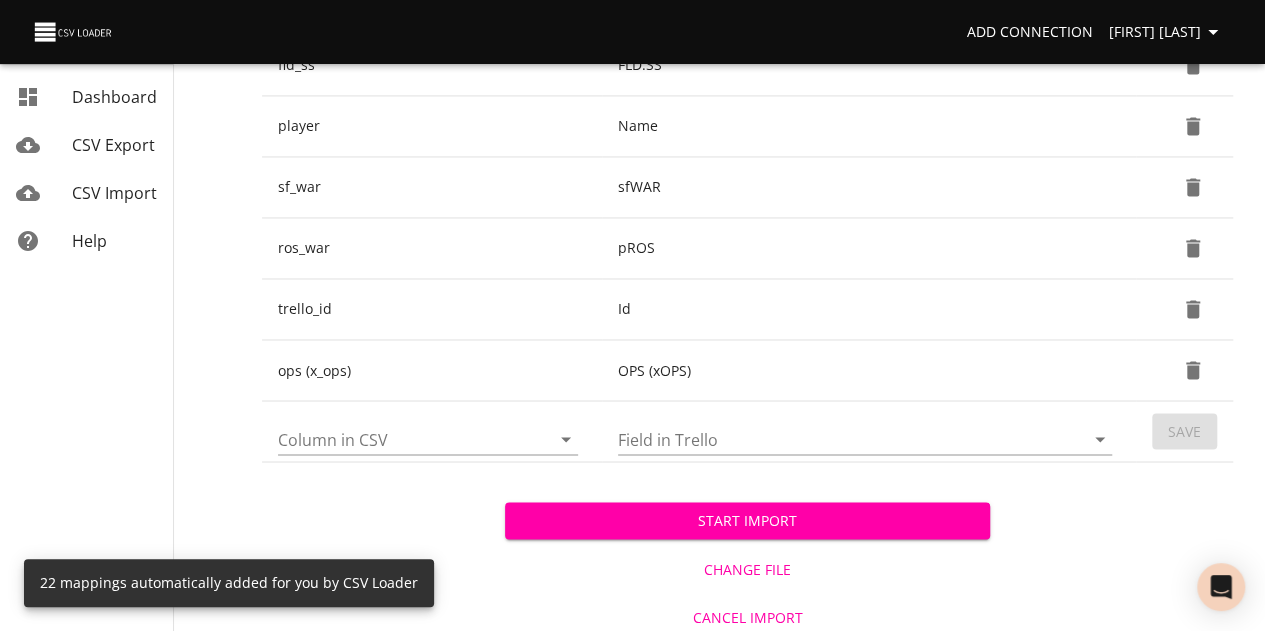 click on "Start Import" at bounding box center (748, 520) 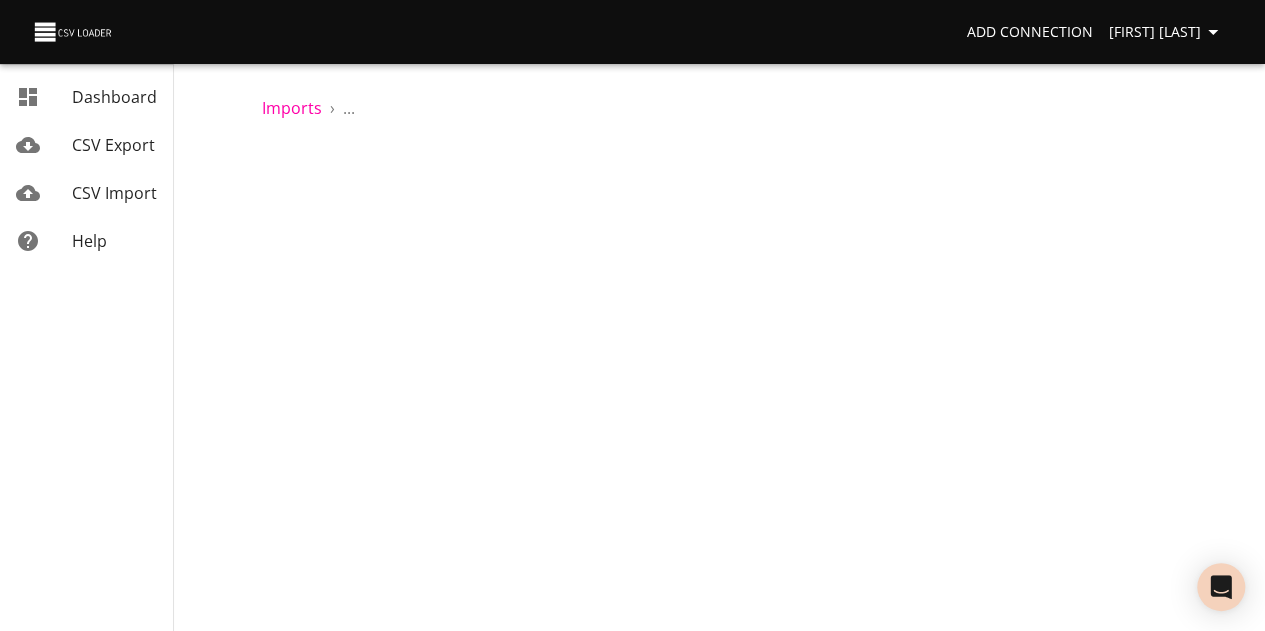 scroll, scrollTop: 0, scrollLeft: 0, axis: both 